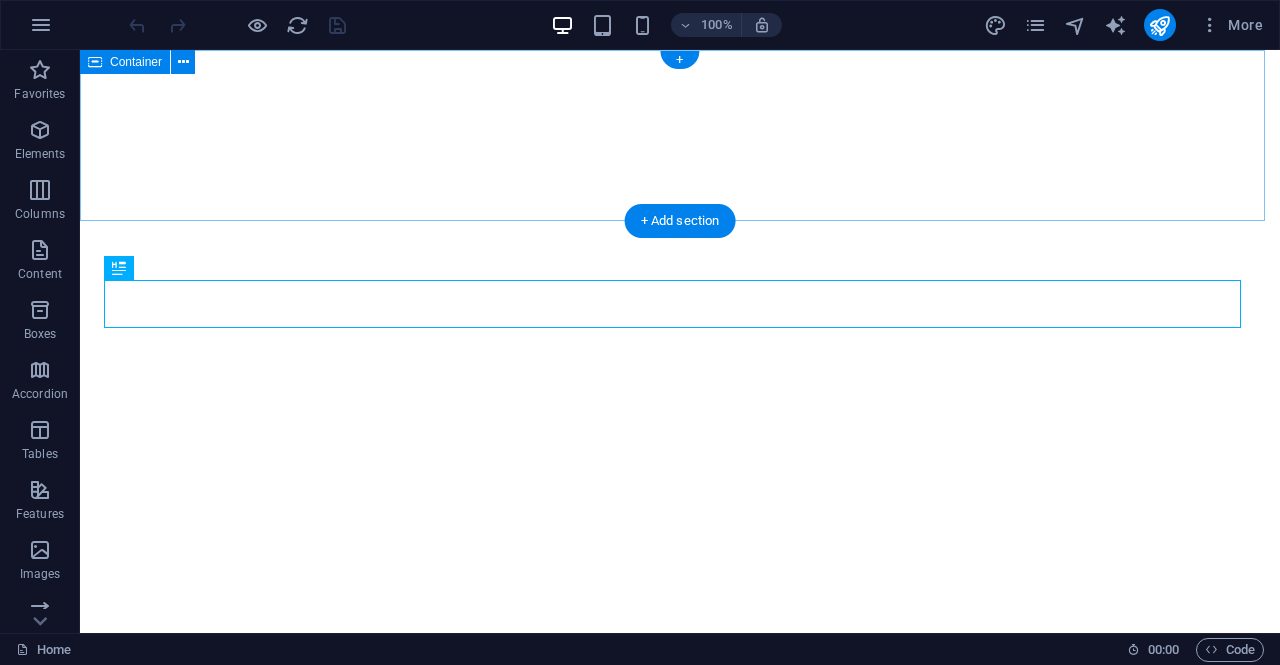 scroll, scrollTop: 0, scrollLeft: 0, axis: both 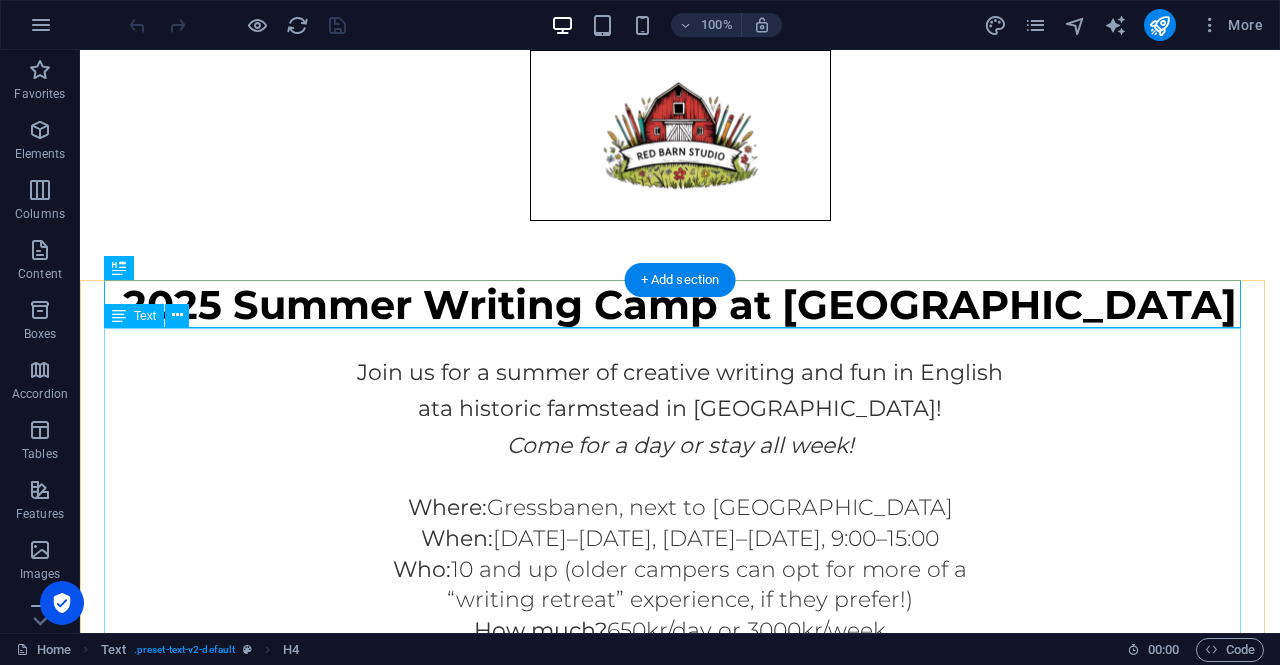 drag, startPoint x: 80, startPoint y: 50, endPoint x: 768, endPoint y: 399, distance: 771.4564 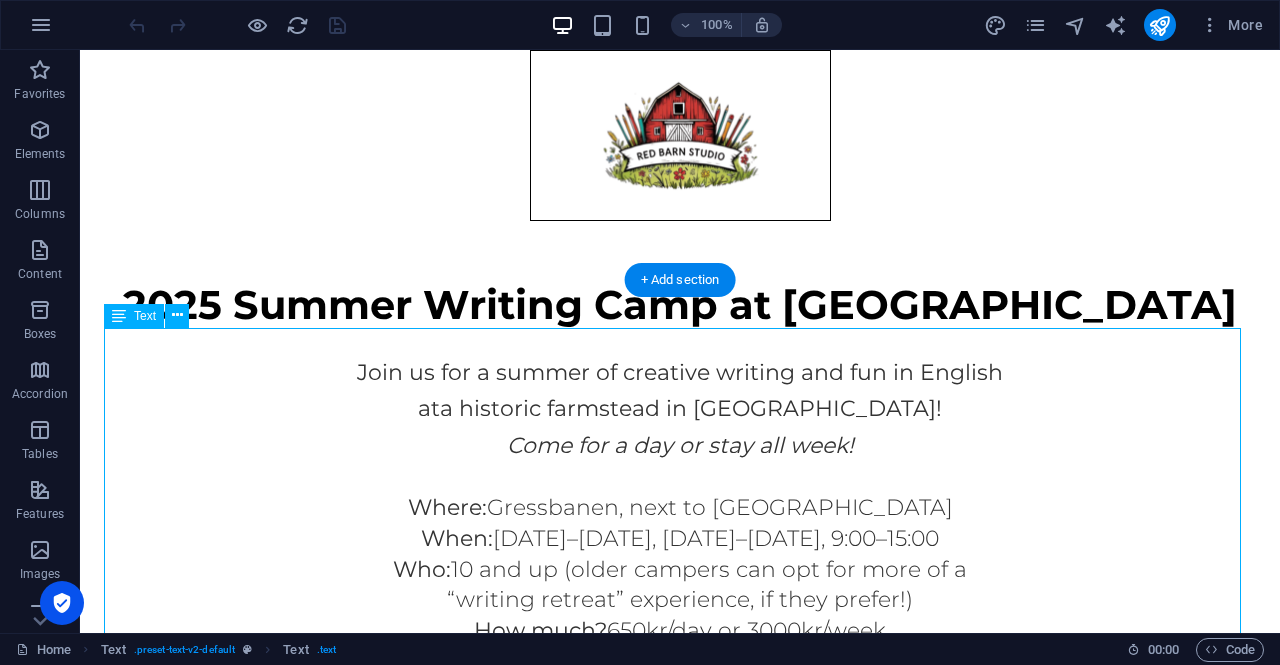 click on "Join us for a summer of creative writing and fun in English  at  a historic farmstead in Oslo!  Come for a day or stay all week! Where:  Gressbanen, next to Holmen skole When:  July 21–August 15, Monday–Friday, 9:00–15:00 Who:  10 and up (older campers can opt for more of a  “writing retreat” experience, if they prefer!) How much?  650kr/day or 3000kr/week What to expext:  daily themes, writing challenges,  small-group and independent work, outdoor sessions,  and activities to spark the creative process.   Spaces are limited, to ensure a small, supportive group atmosphere." at bounding box center [680, 565] 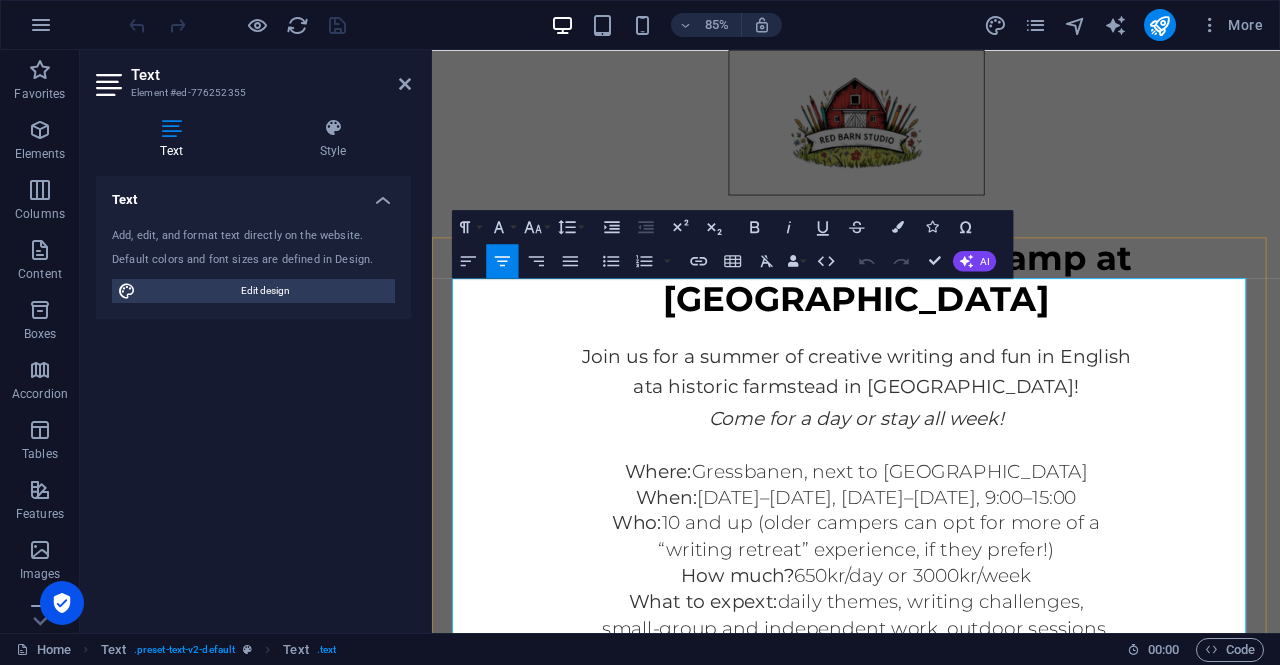 click on "Come for a day or stay all week!" at bounding box center [931, 483] 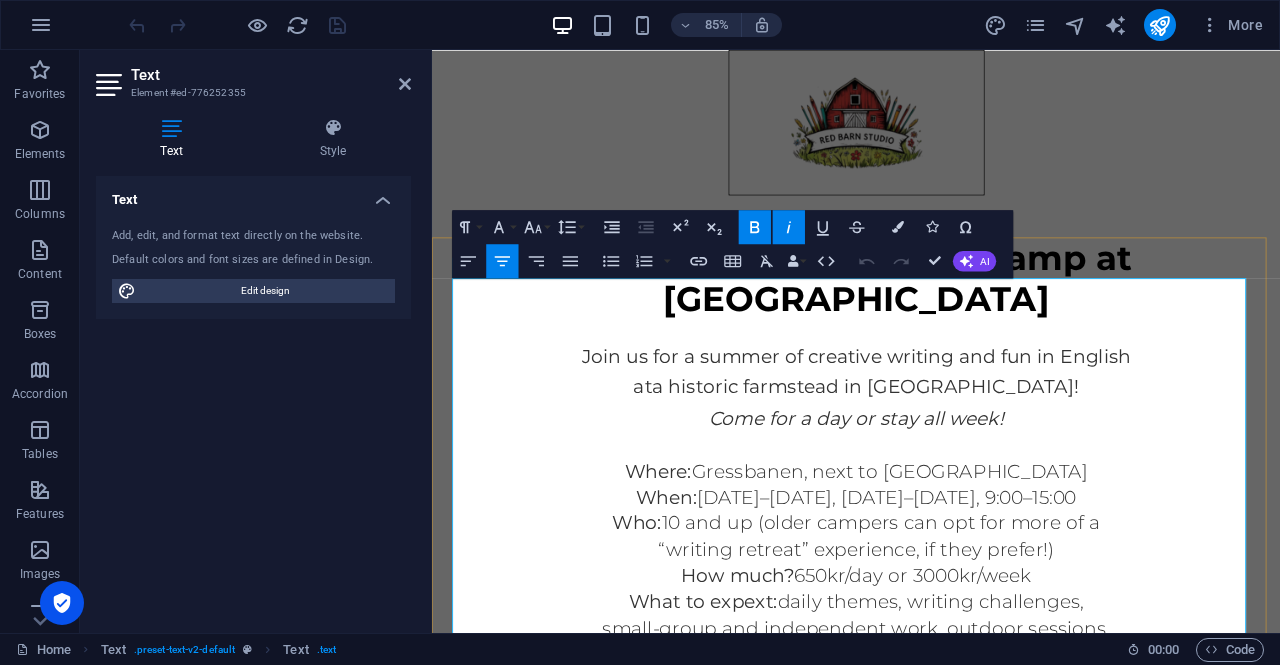 click on "at" at bounding box center [680, 445] 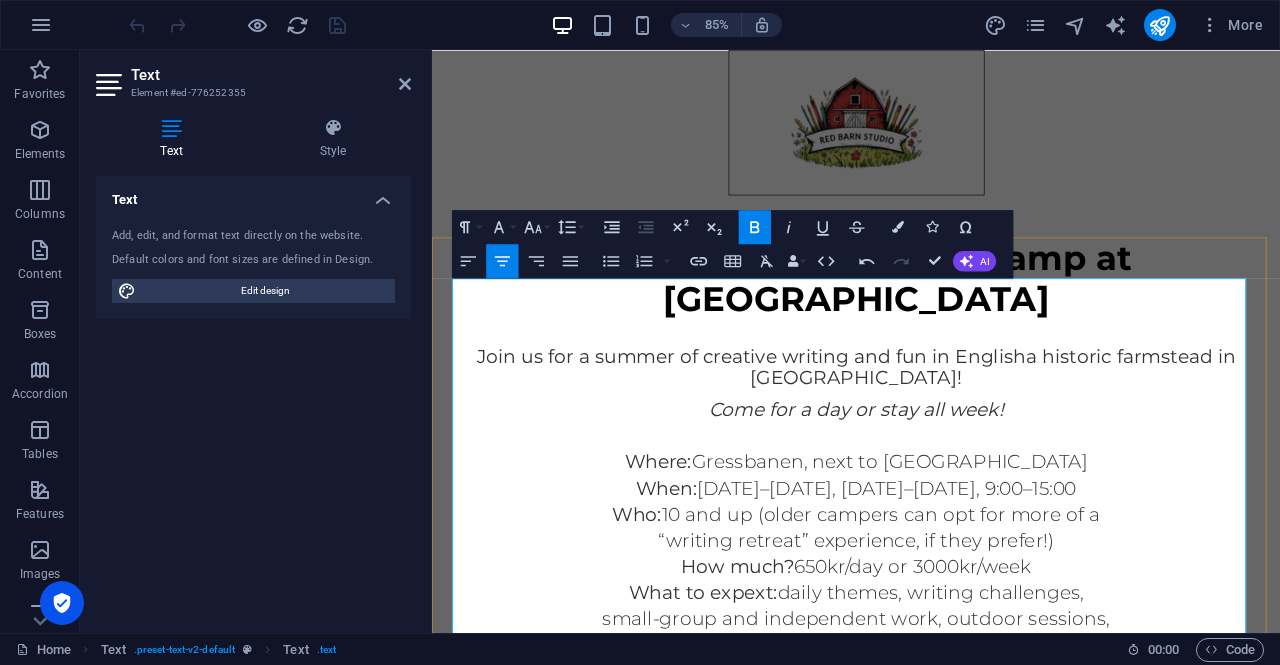 type 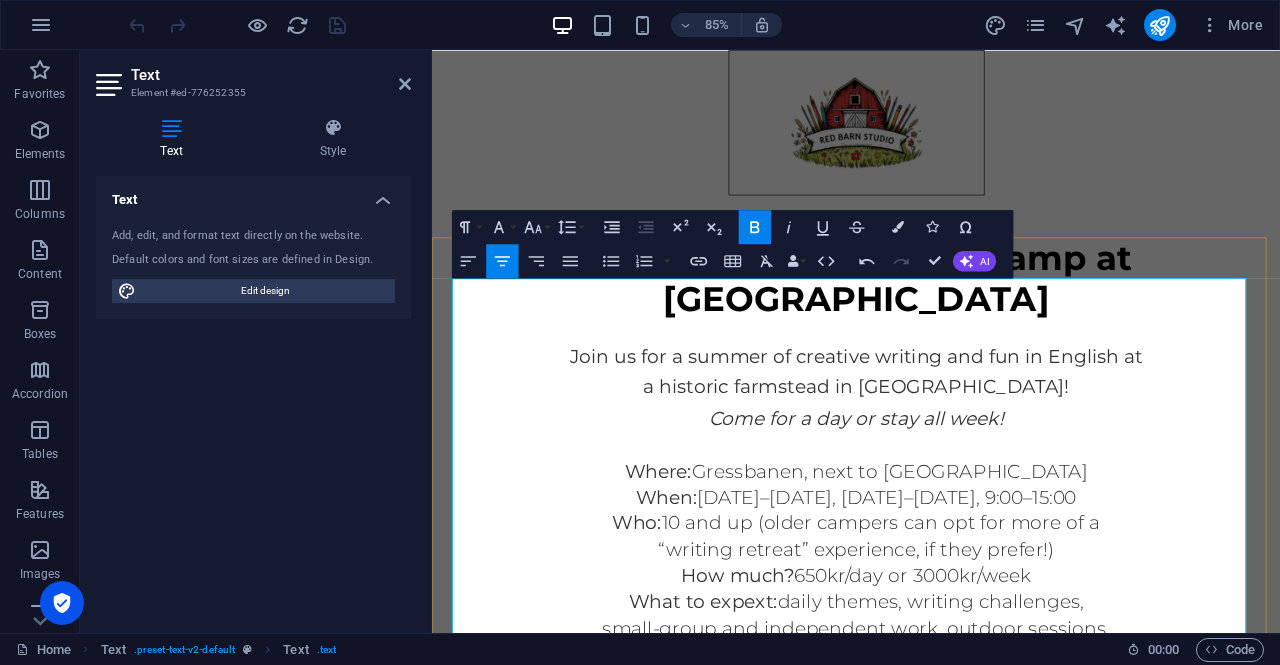 click on "Who:  10 and up (older campers can opt for more of a" at bounding box center [931, 607] 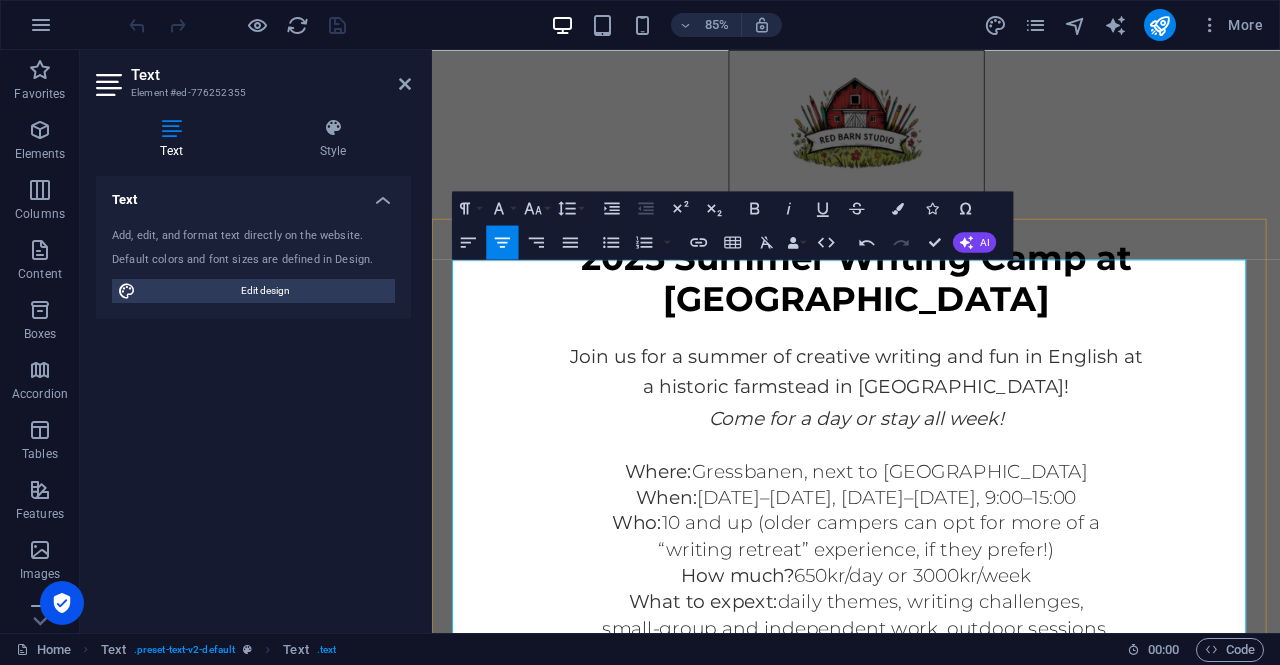 scroll, scrollTop: 52, scrollLeft: 0, axis: vertical 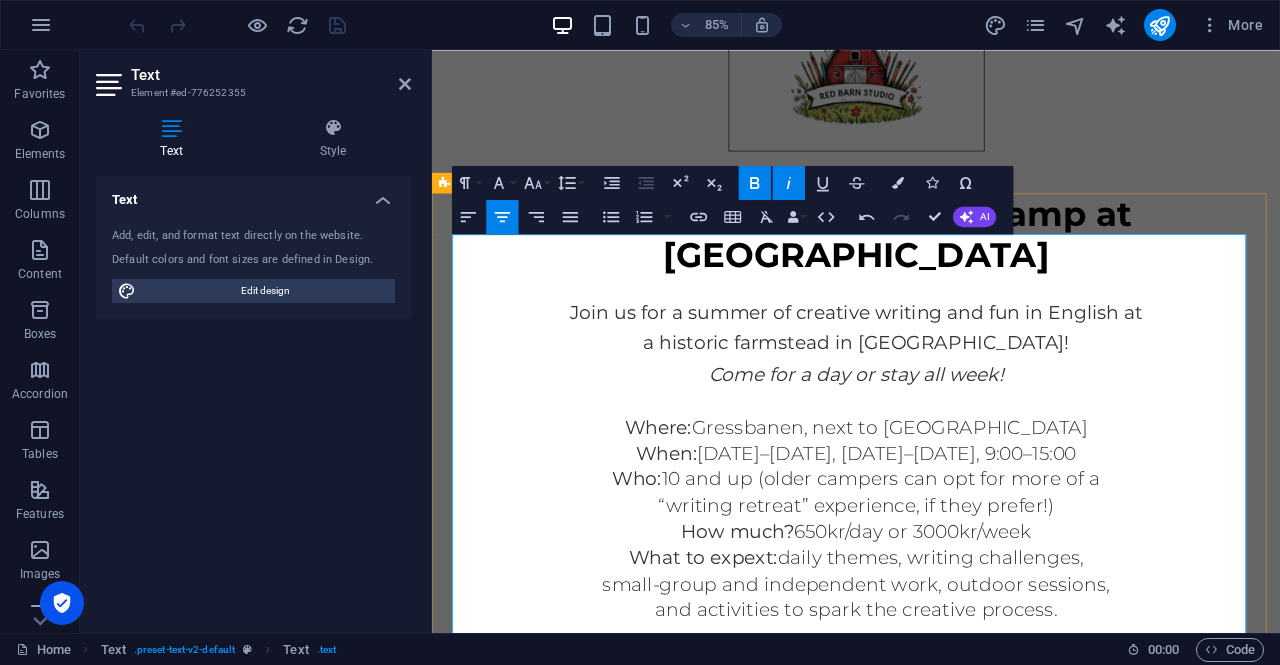 click on "2025 Summer Writing Camp at Hagan Join us for a summer of creative writing and fun in English at ​ a historic farmstead in Oslo!  Come for a day or stay all week! Where:  Gressbanen, next to Holmen skole When:  July 21–August 15, Monday–Friday, 9:00–15:00 Who:  10 and up (older campers can opt for more of a  “writing retreat” experience, if they prefer!) How much?  650kr/day or 3000kr/week What to expext:  daily themes, writing challenges,  small-group and independent work, outdoor sessions,  and activities to spark the creative process.   Spaces are limited, to ensure a small, supportive group atmosphere. About the instructors: Nicole Gallicchio  is a writer, editor, and teacher who helps students find their voice through playful, purposeful workshops. You can learn more about her by visiting  www.scriptophile.com .   Jules Bell  and  Sydney Krell  teach History and English at Oslo International School and share a passion for creative expression. Michelle Wurschmidt ncgallicchio@gmail.com" at bounding box center [931, 684] 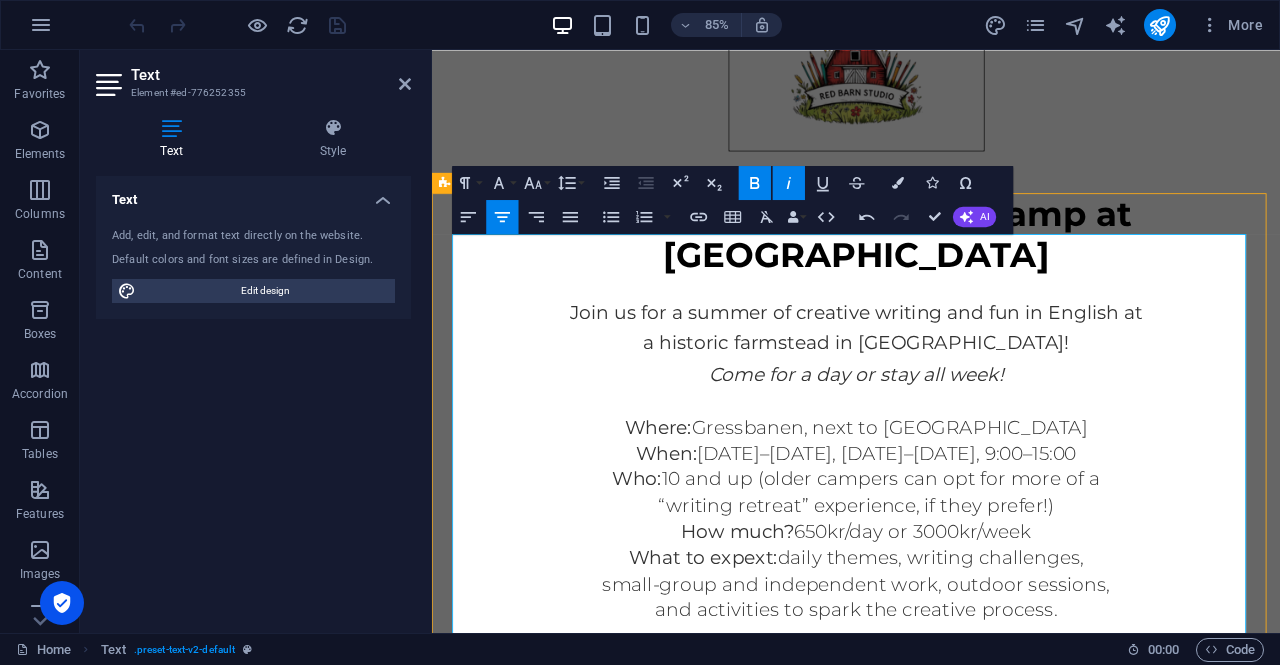 scroll, scrollTop: 62, scrollLeft: 0, axis: vertical 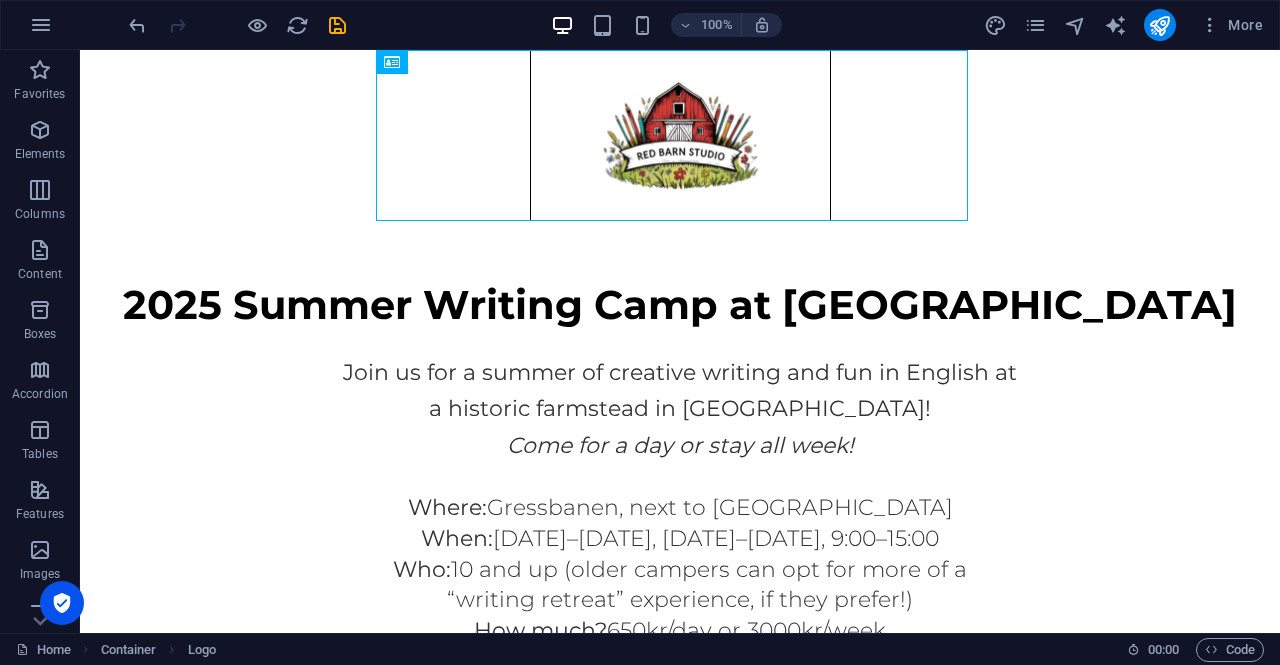 drag, startPoint x: 1276, startPoint y: 330, endPoint x: 1267, endPoint y: 182, distance: 148.27339 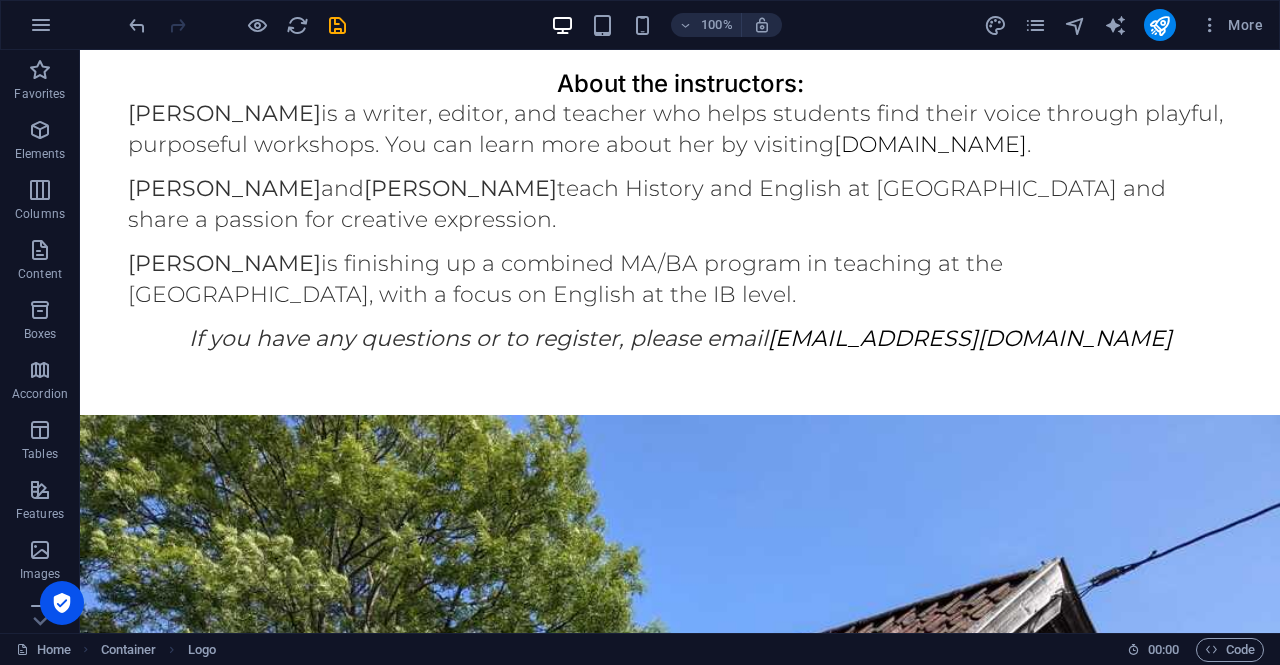 scroll, scrollTop: 731, scrollLeft: 0, axis: vertical 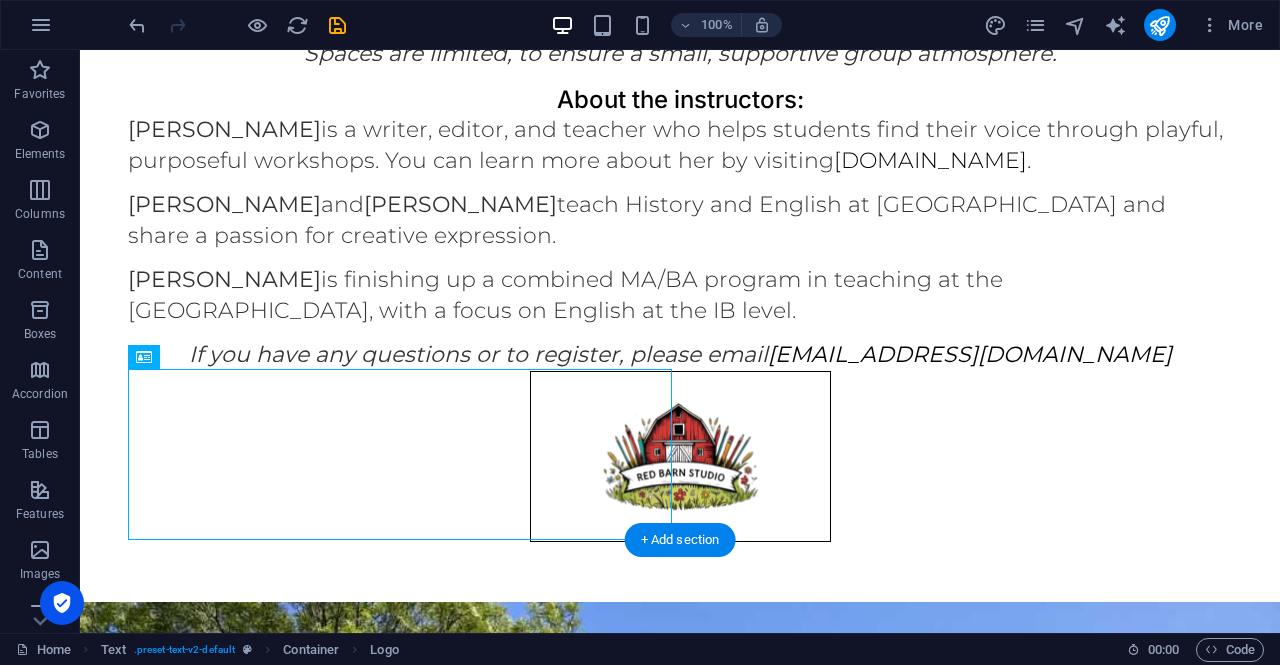 click on "If you have any questions or to register, please email  ncgallicchio@gmail.com" at bounding box center [680, 355] 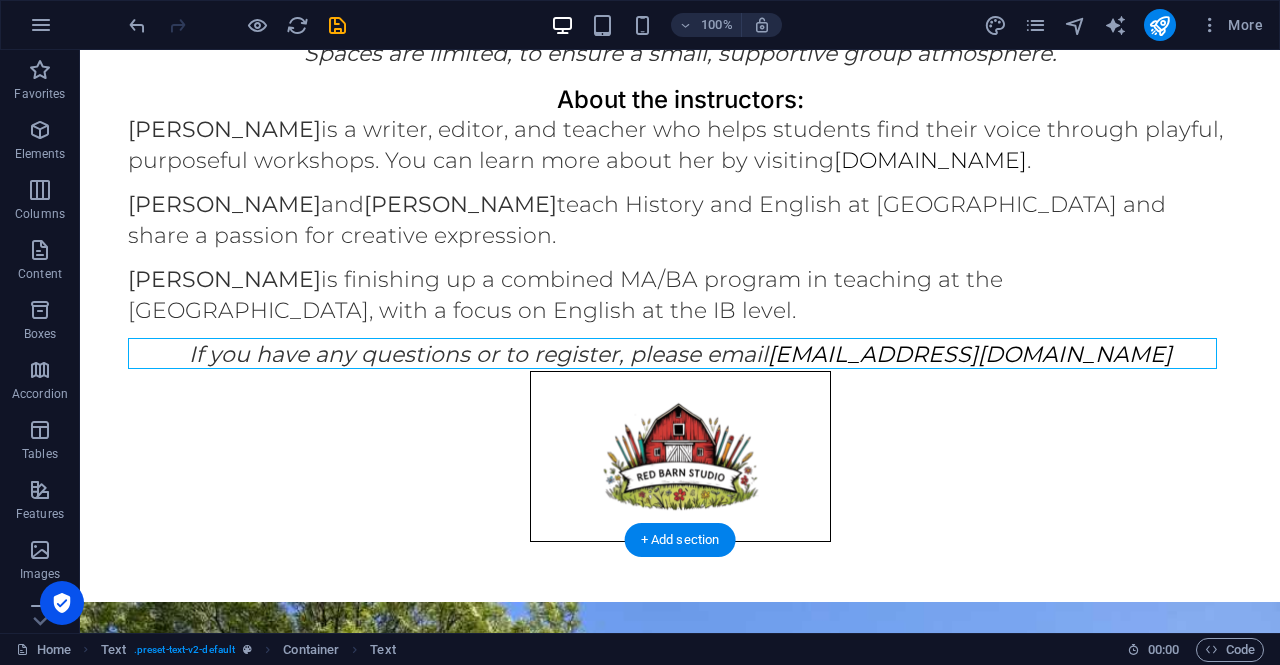 click on "If you have any questions or to register, please email  ncgallicchio@gmail.com" at bounding box center (680, 355) 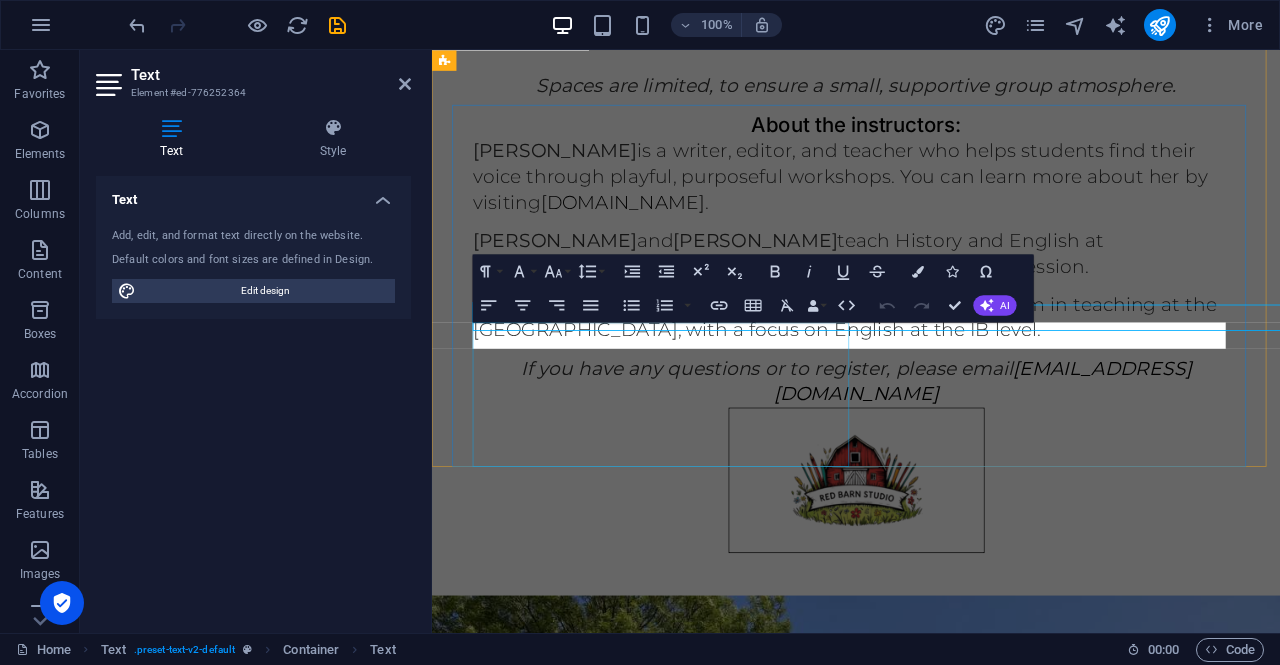 click at bounding box center (931, 555) 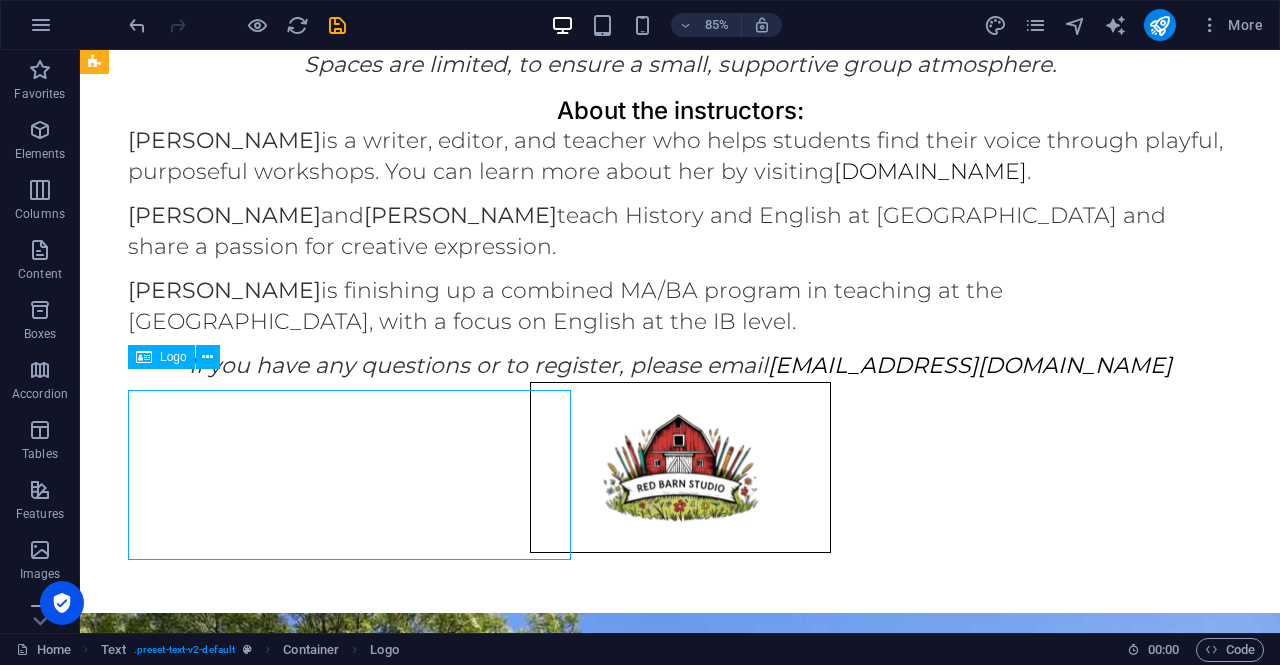scroll, scrollTop: 702, scrollLeft: 0, axis: vertical 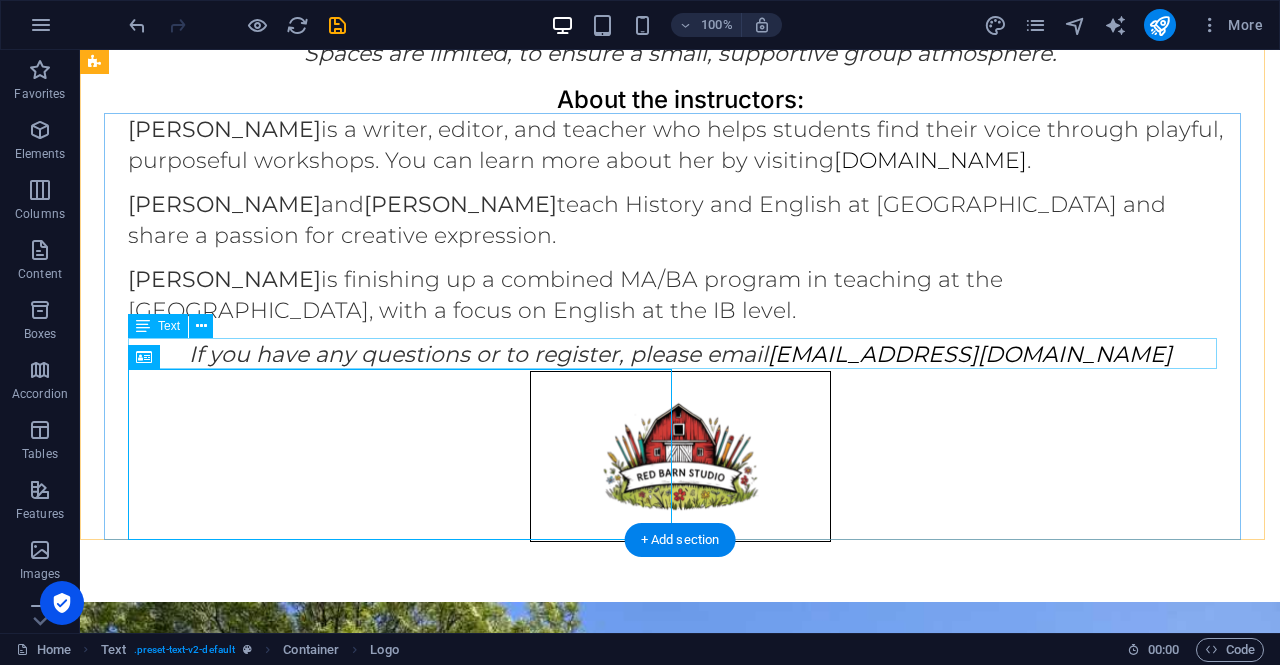 click on "If you have any questions or to register, please email  ncgallicchio@gmail.com" at bounding box center [680, 355] 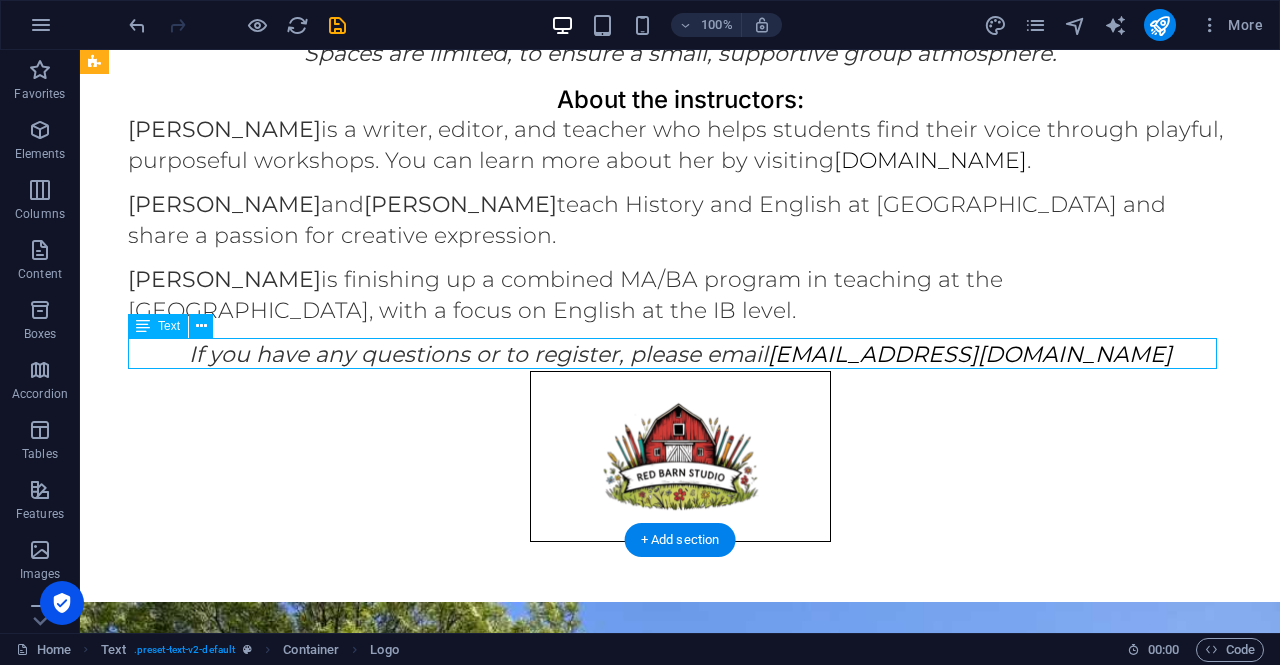 click on "If you have any questions or to register, please email  ncgallicchio@gmail.com" at bounding box center [680, 355] 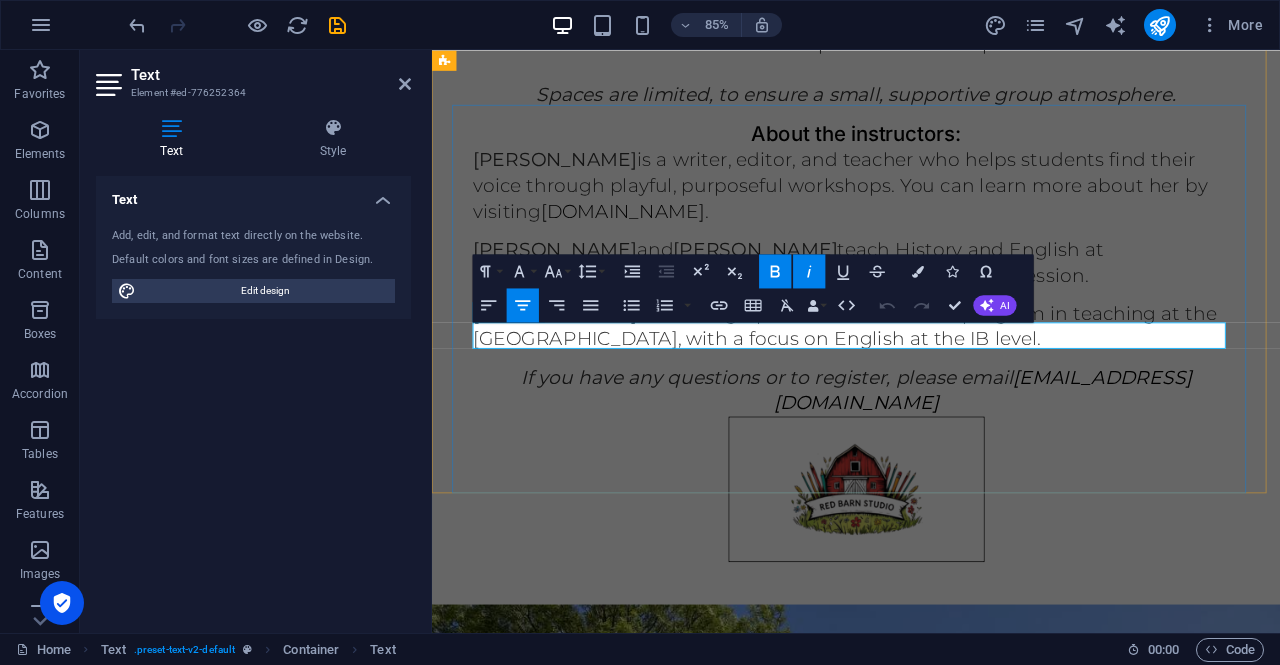 drag, startPoint x: 918, startPoint y: 347, endPoint x: 590, endPoint y: 399, distance: 332.09637 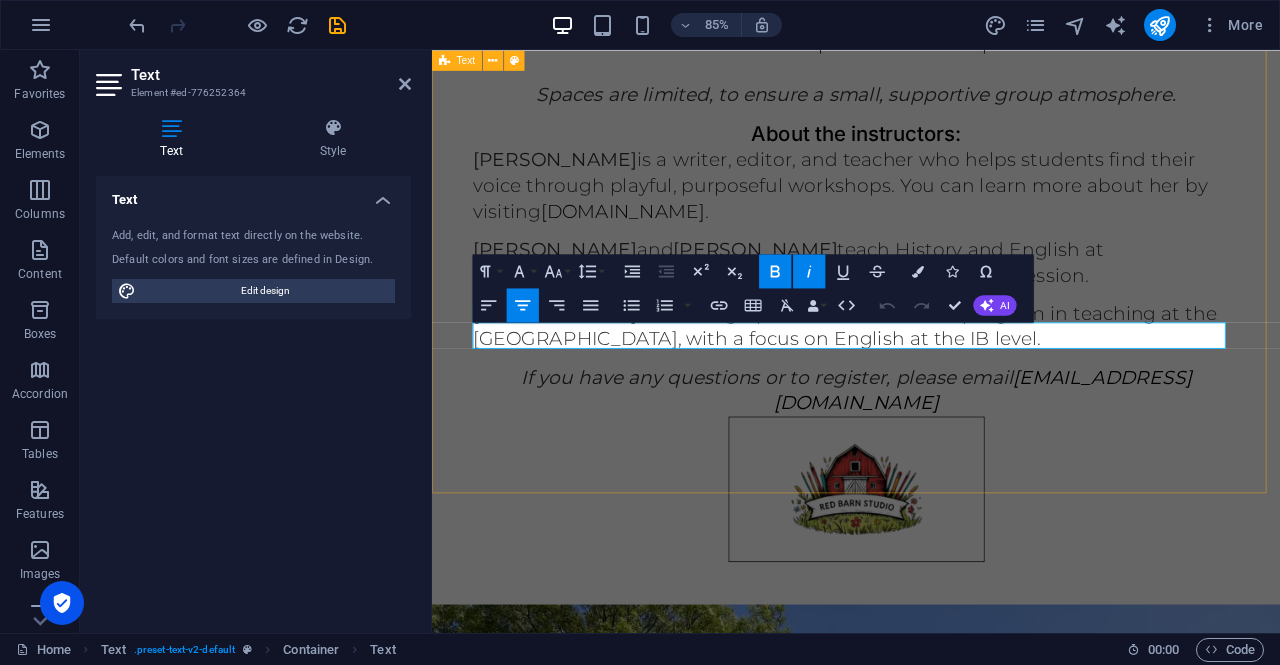 click on "2025 Summer Writing Camp at Hagan Join us for a summer of creative writing and fun in English at a historic farmstead in Oslo!  Come for a day or stay all week! Where:  Gressbanen, next to Holmen skole When:  July 21–August 15, Monday–Friday, 9:00–15:00 Who:  10 and up (older campers can opt for more of a  “writing retreat” experience, if they prefer!) How much?  650kr/day or 3000kr/week What to expext:  daily themes, writing challenges,  small-group and independent work, outdoor sessions,  and activities to spark the creative process.   Spaces are limited, to ensure a small, supportive group atmosphere. About the instructors: Nicole Gallicchio  is a writer, editor, and teacher who helps students find their voice through playful, purposeful workshops. You can learn more about her by visiting  www.scriptophile.com .   Jules Bell  and  Sydney Krell  teach History and English at Oslo International School and share a passion for creative expression. Michelle Wurschmidt ncgallicchio@gmail.com" at bounding box center (931, 101) 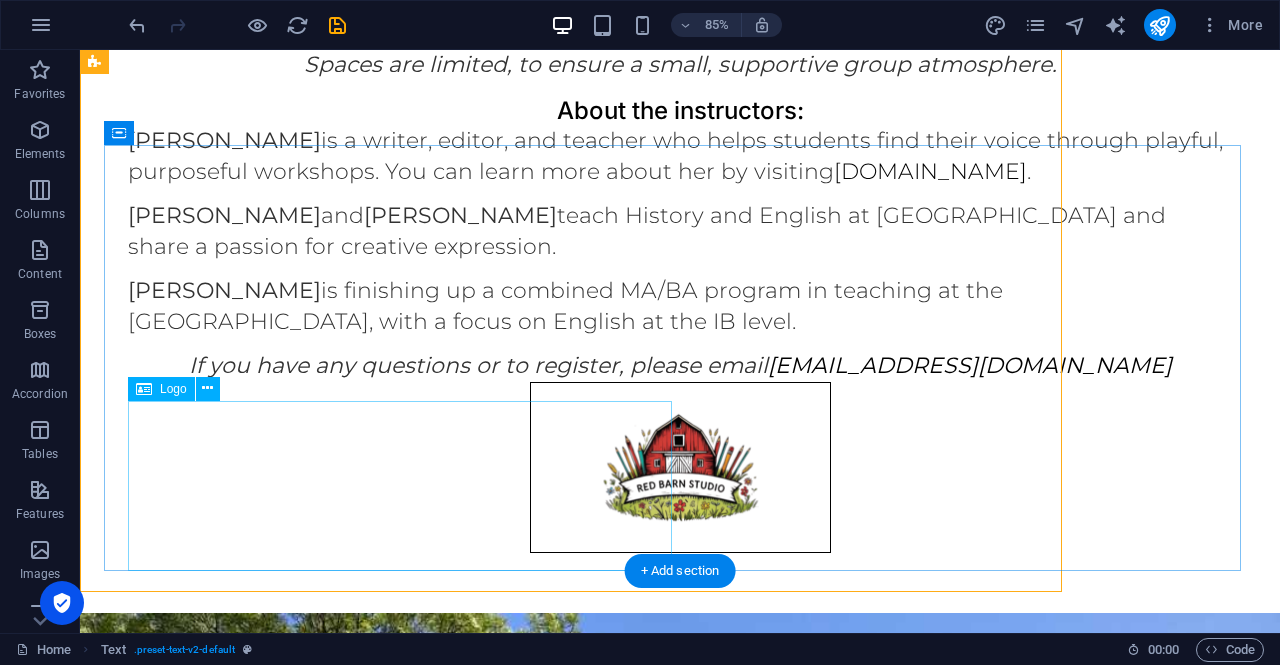 scroll, scrollTop: 670, scrollLeft: 0, axis: vertical 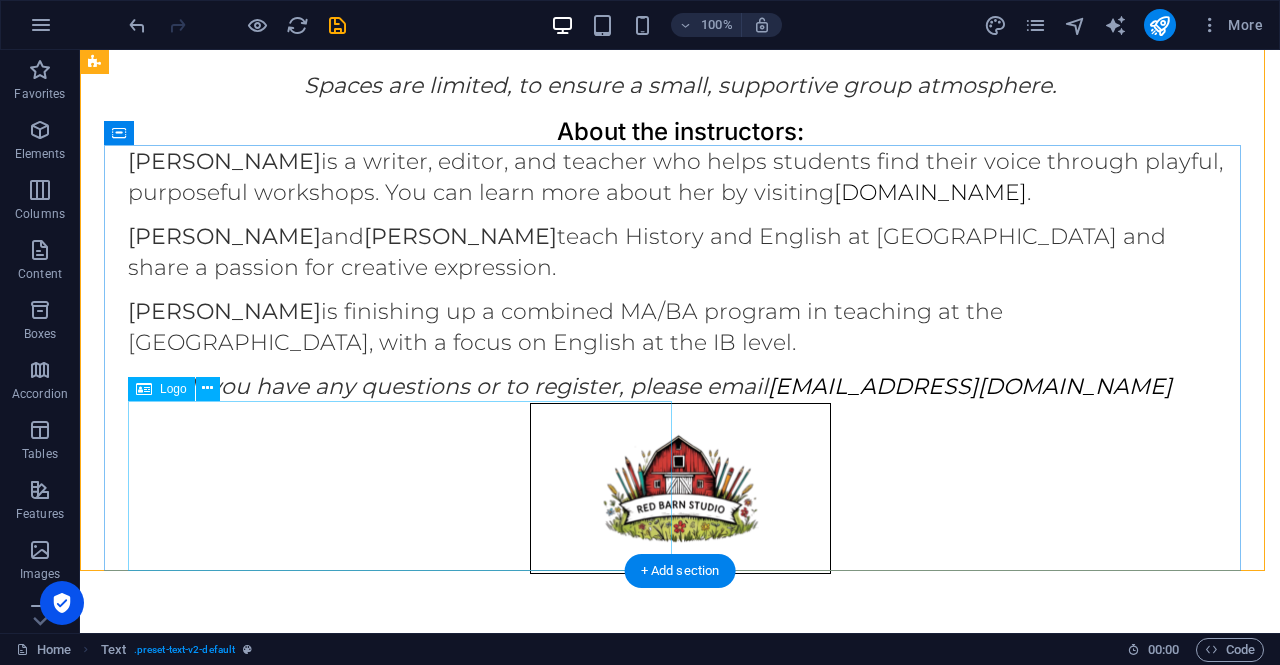 click at bounding box center [680, 488] 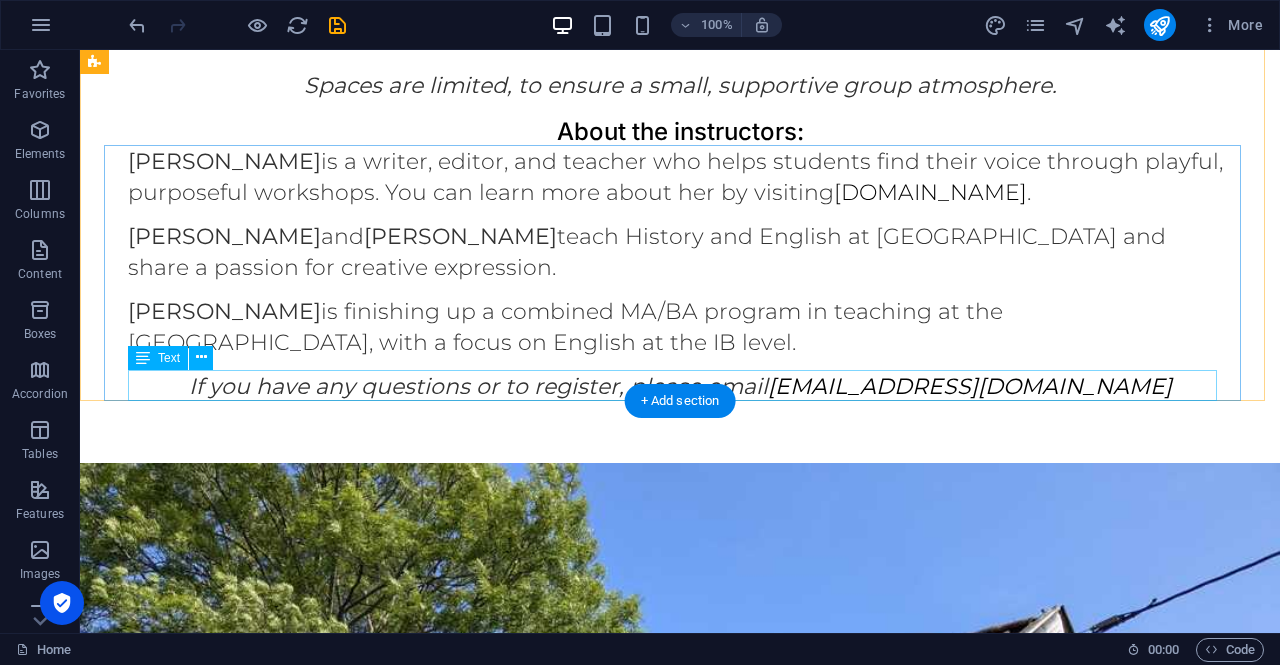 click on "If you have any questions or to register, please email  ncgallicchio@gmail.com" at bounding box center [680, 387] 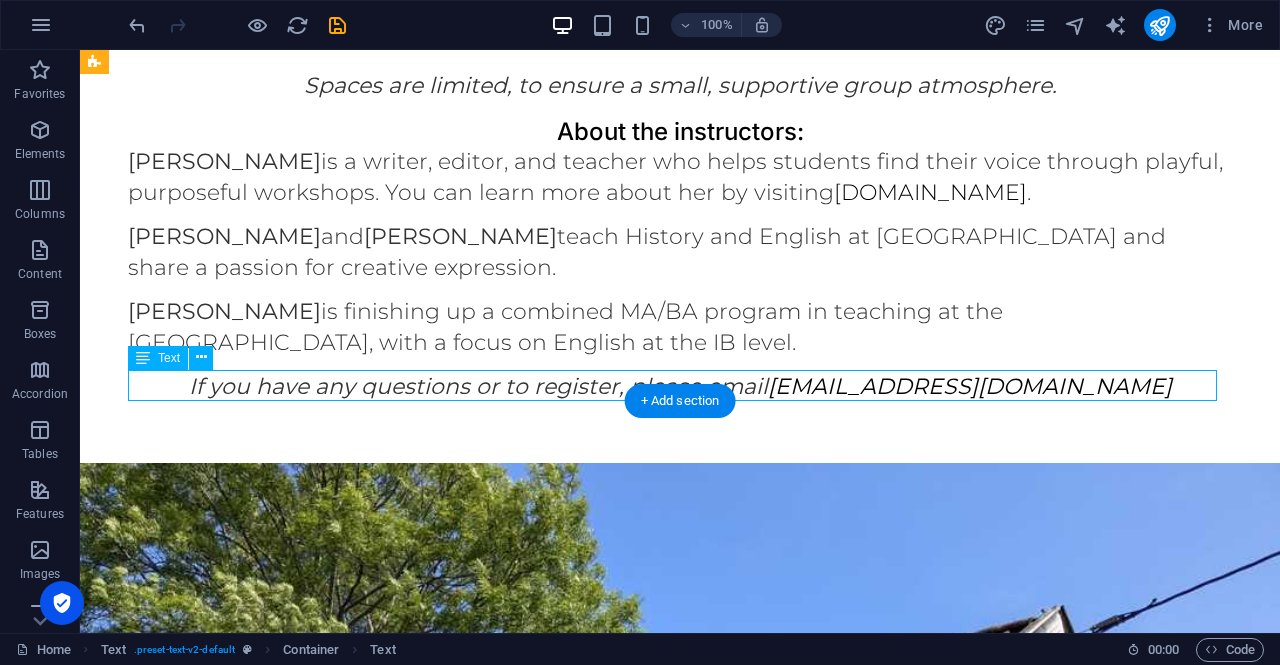 click on "If you have any questions or to register, please email  ncgallicchio@gmail.com" at bounding box center [680, 387] 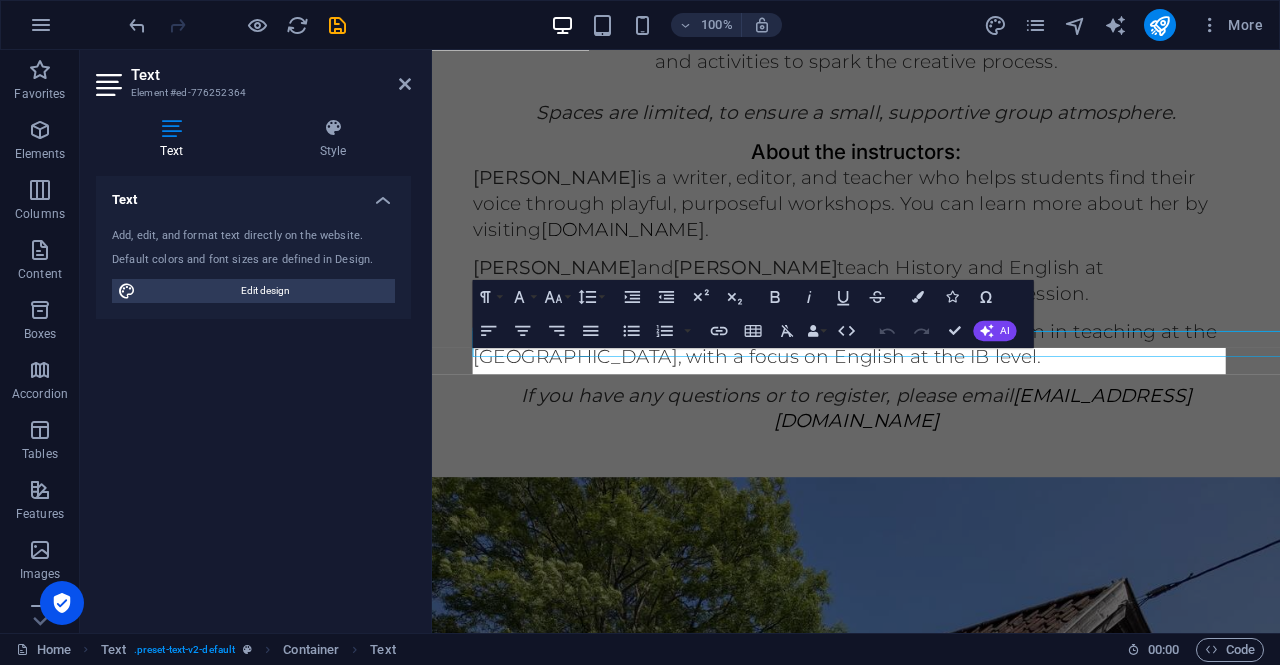 scroll, scrollTop: 660, scrollLeft: 0, axis: vertical 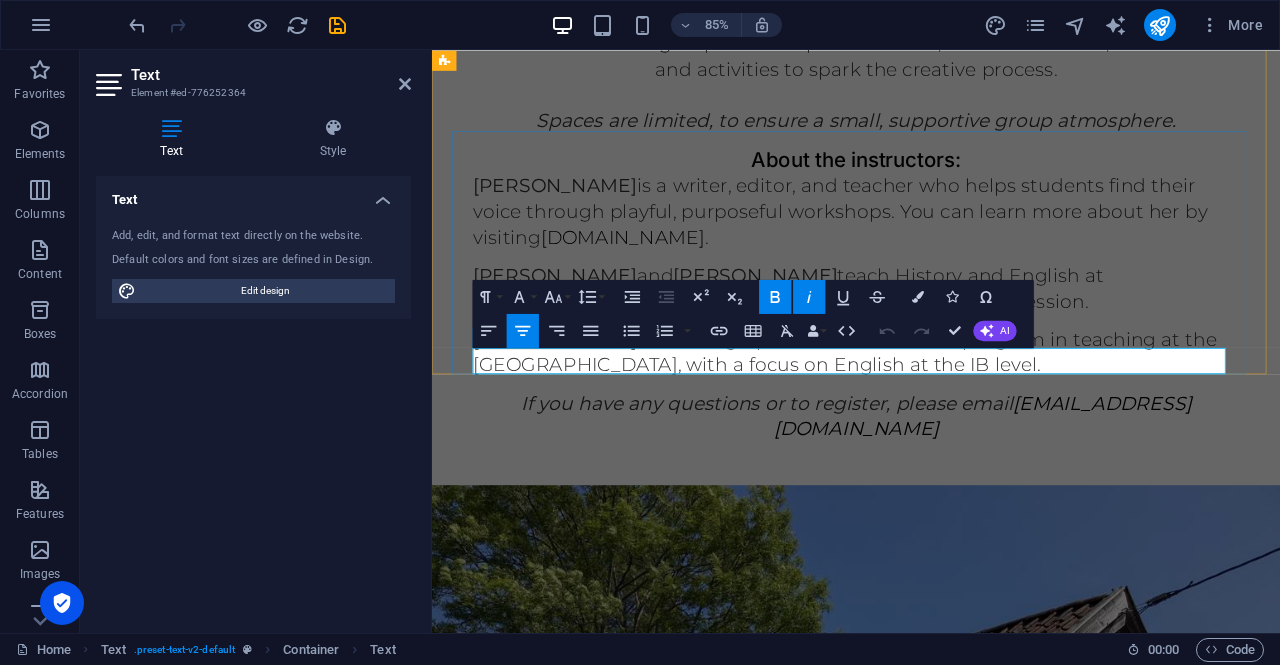 click on "If you have any questions or to register, please email" at bounding box center (826, 465) 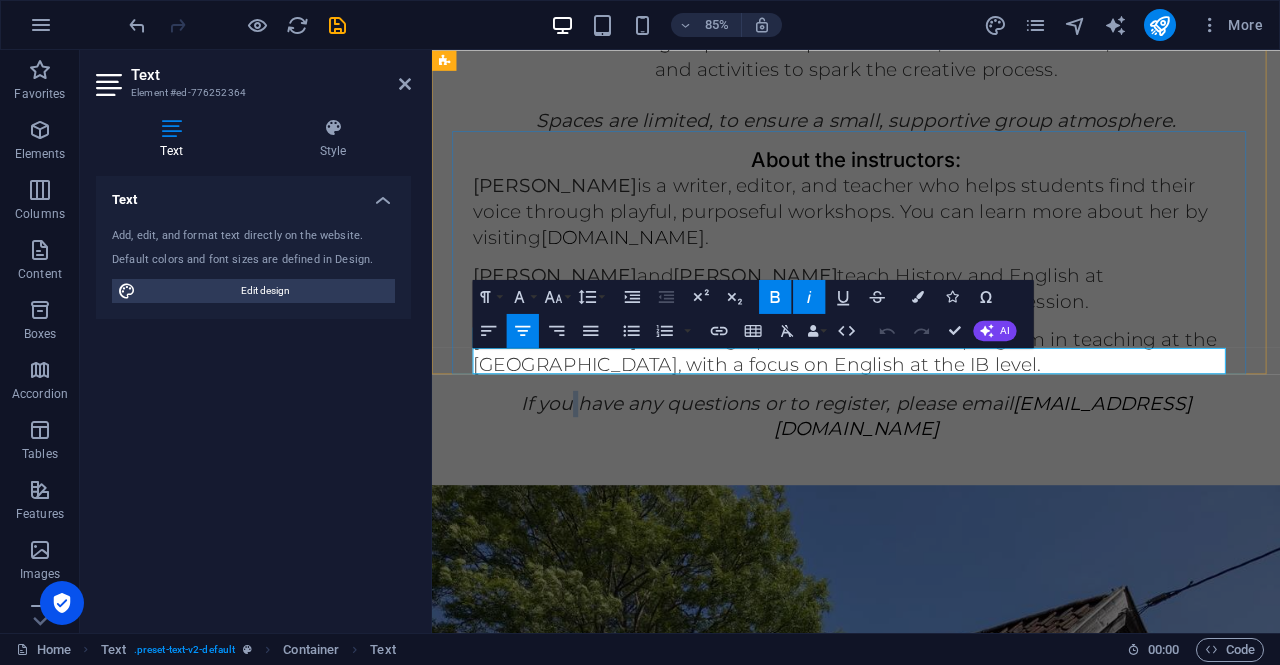 click on "If you have any questions or to register, please email" at bounding box center [826, 465] 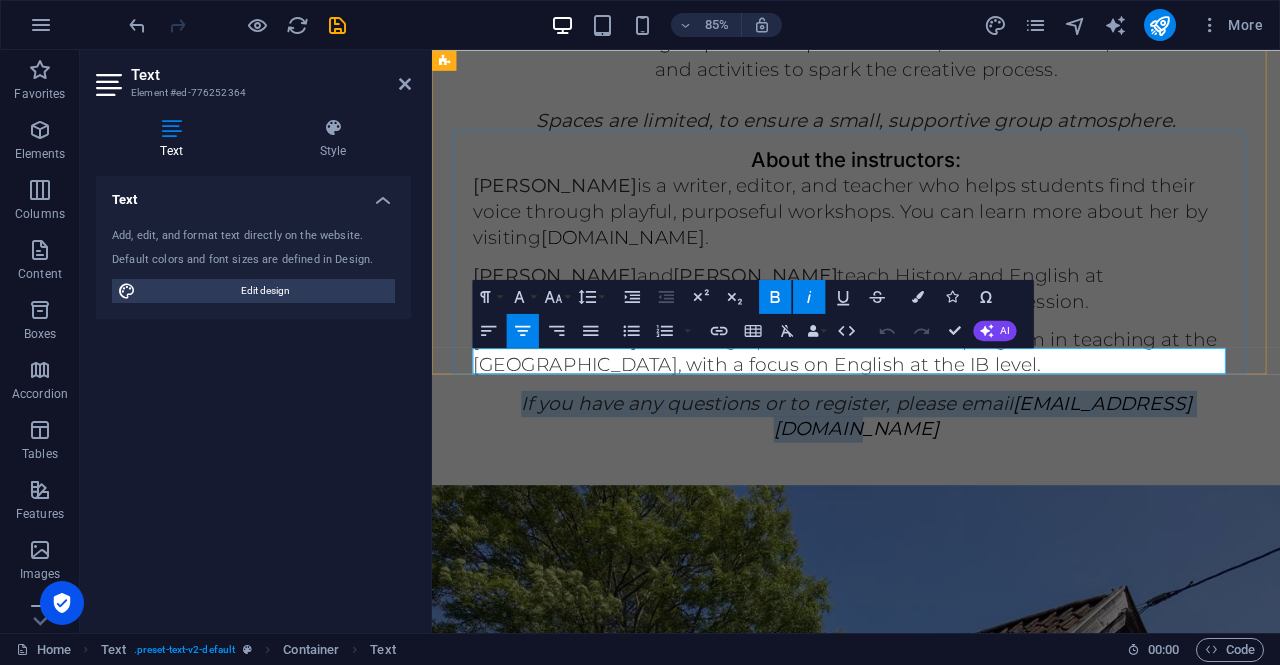 click on "If you have any questions or to register, please email" at bounding box center (826, 465) 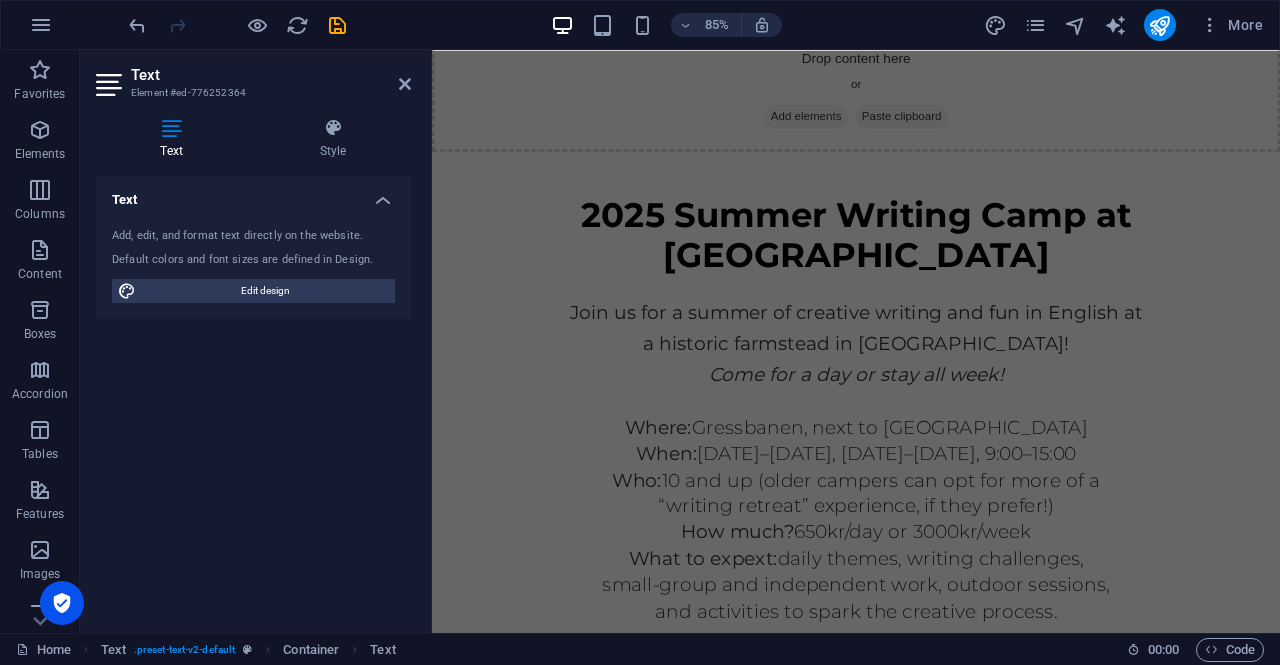 scroll, scrollTop: 0, scrollLeft: 0, axis: both 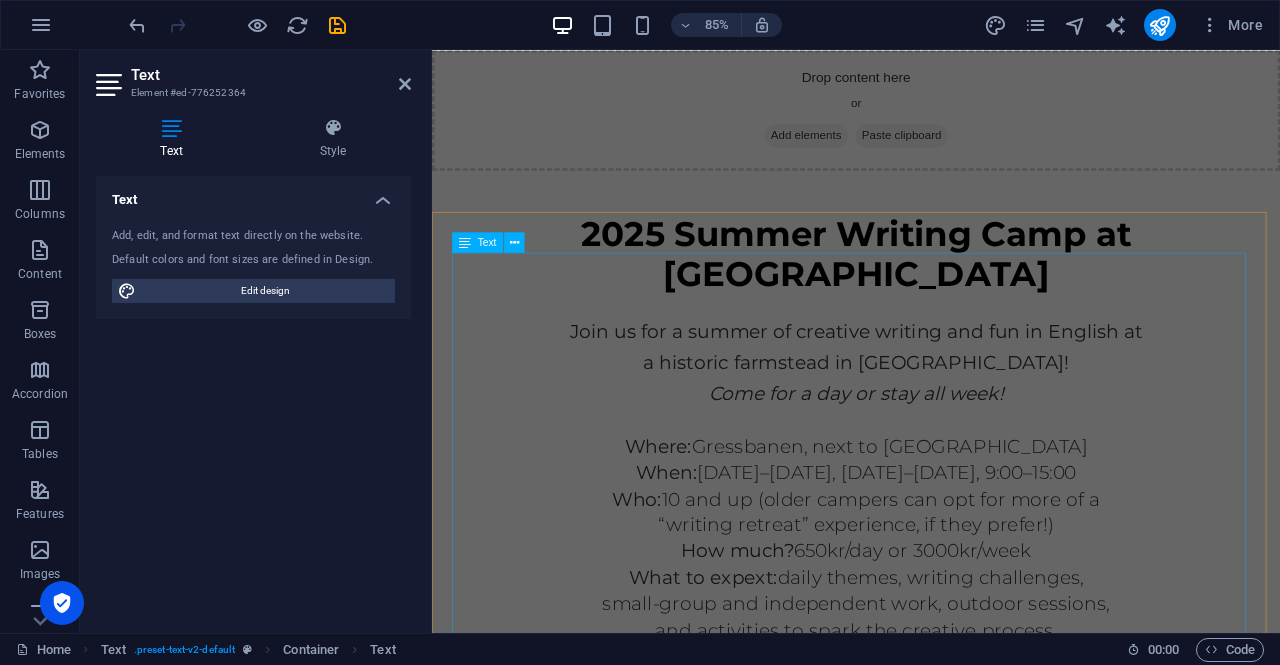 click on "Join us for a summer of creative writing and fun in English at a historic farmstead in Oslo!  Come for a day or stay all week! Where:  Gressbanen, next to Holmen skole When:  July 21–August 15, Monday–Friday, 9:00–15:00 Who:  10 and up (older campers can opt for more of a  “writing retreat” experience, if they prefer!) How much?  650kr/day or 3000kr/week What to expext:  daily themes, writing challenges,  small-group and independent work, outdoor sessions,  and activities to spark the creative process.   Spaces are limited, to ensure a small, supportive group atmosphere." at bounding box center [931, 574] 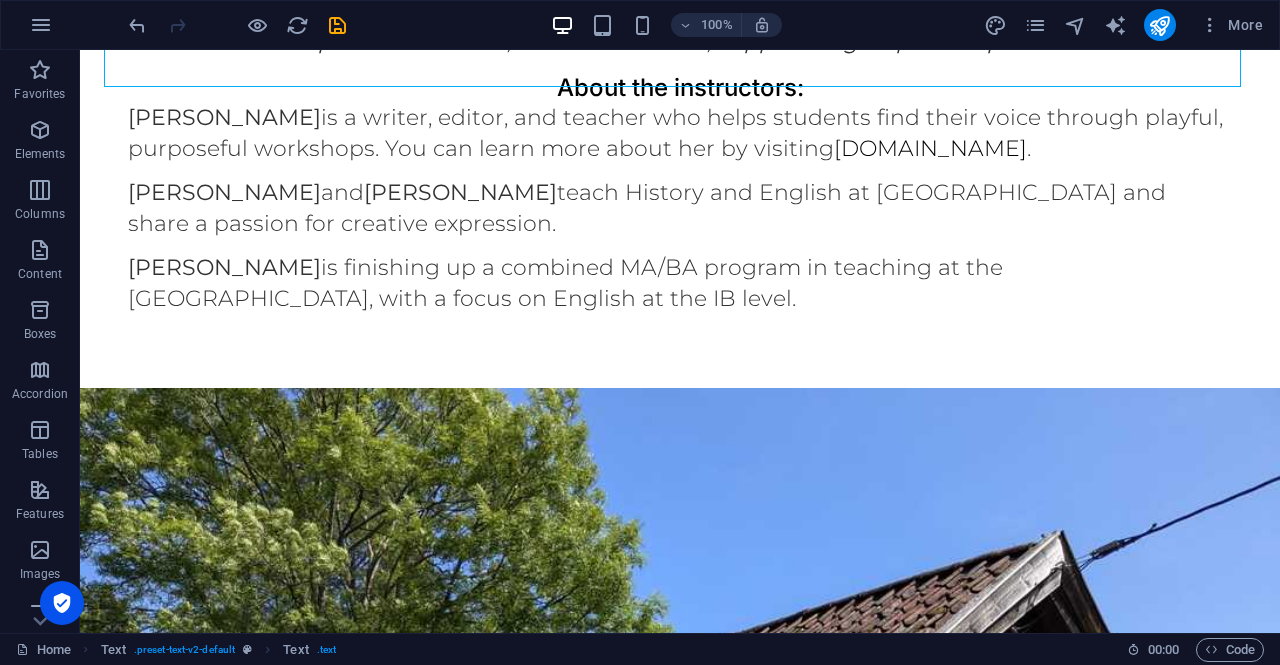 scroll, scrollTop: 204, scrollLeft: 0, axis: vertical 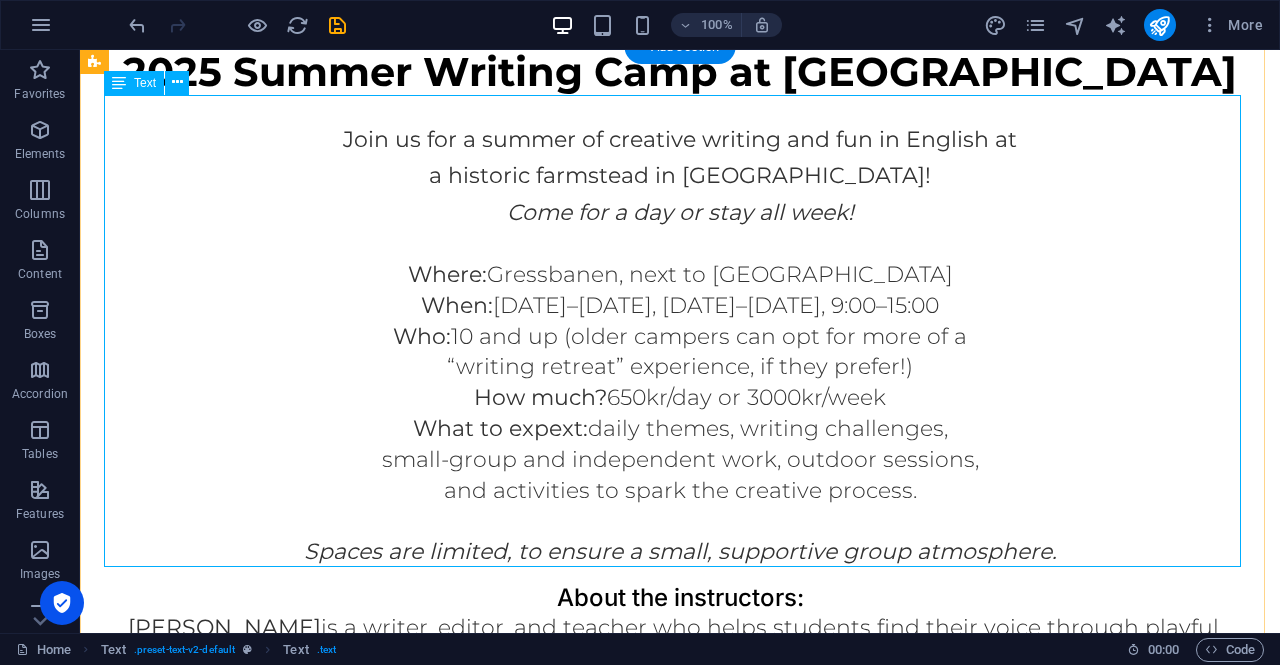 click on "Join us for a summer of creative writing and fun in English at a historic farmstead in Oslo!  Come for a day or stay all week! Where:  Gressbanen, next to Holmen skole When:  July 21–August 15, Monday–Friday, 9:00–15:00 Who:  10 and up (older campers can opt for more of a  “writing retreat” experience, if they prefer!) How much?  650kr/day or 3000kr/week What to expext:  daily themes, writing challenges,  small-group and independent work, outdoor sessions,  and activities to spark the creative process.   Spaces are limited, to ensure a small, supportive group atmosphere." at bounding box center (680, 332) 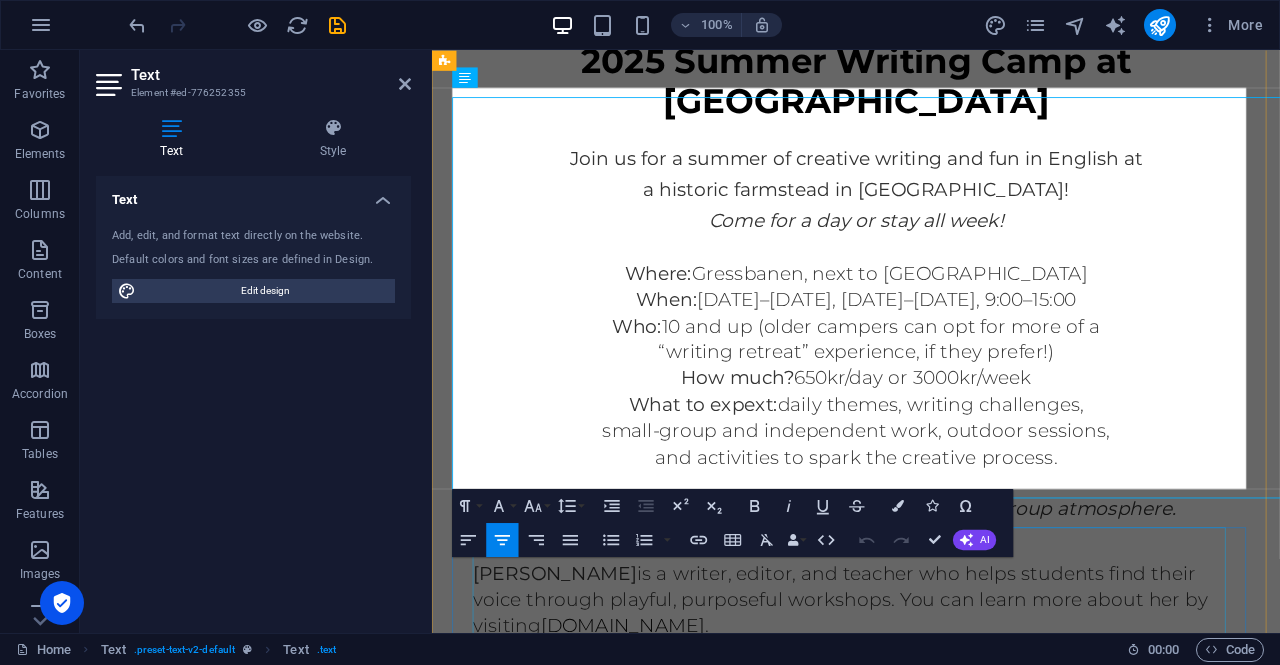 scroll, scrollTop: 194, scrollLeft: 0, axis: vertical 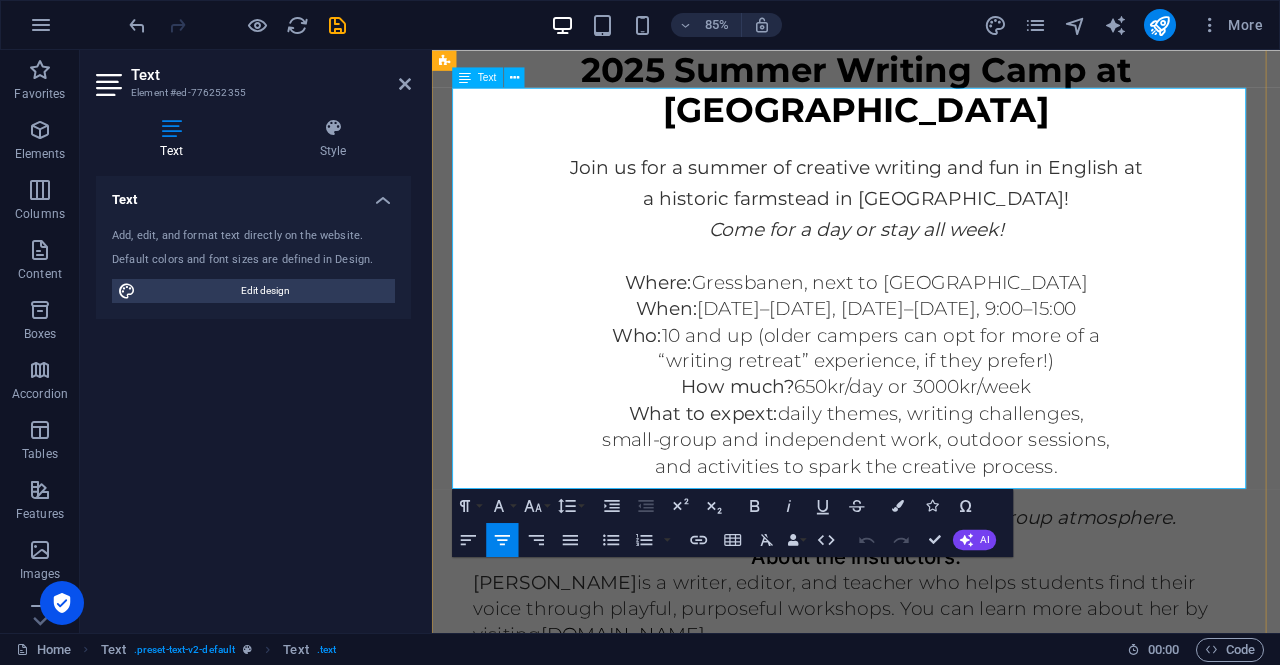 click on "Spaces are limited, to ensure a small, supportive group atmosphere." at bounding box center (931, 599) 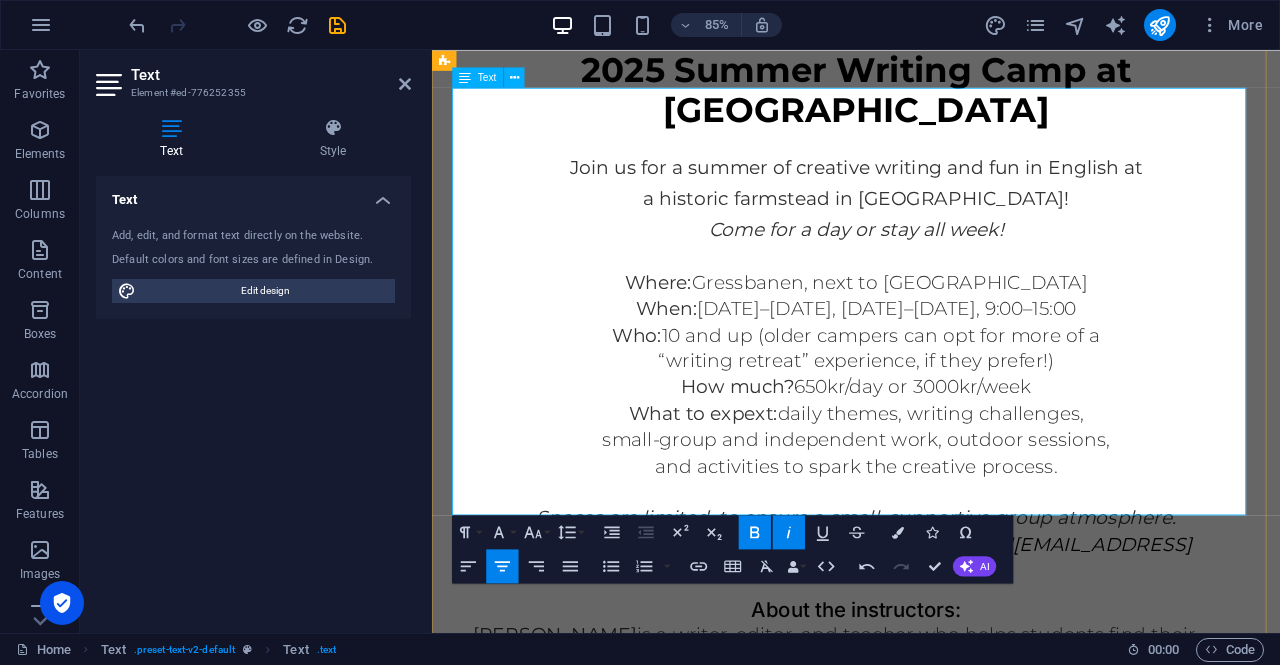 click on "If you have any questions or to register, please email" at bounding box center [826, 630] 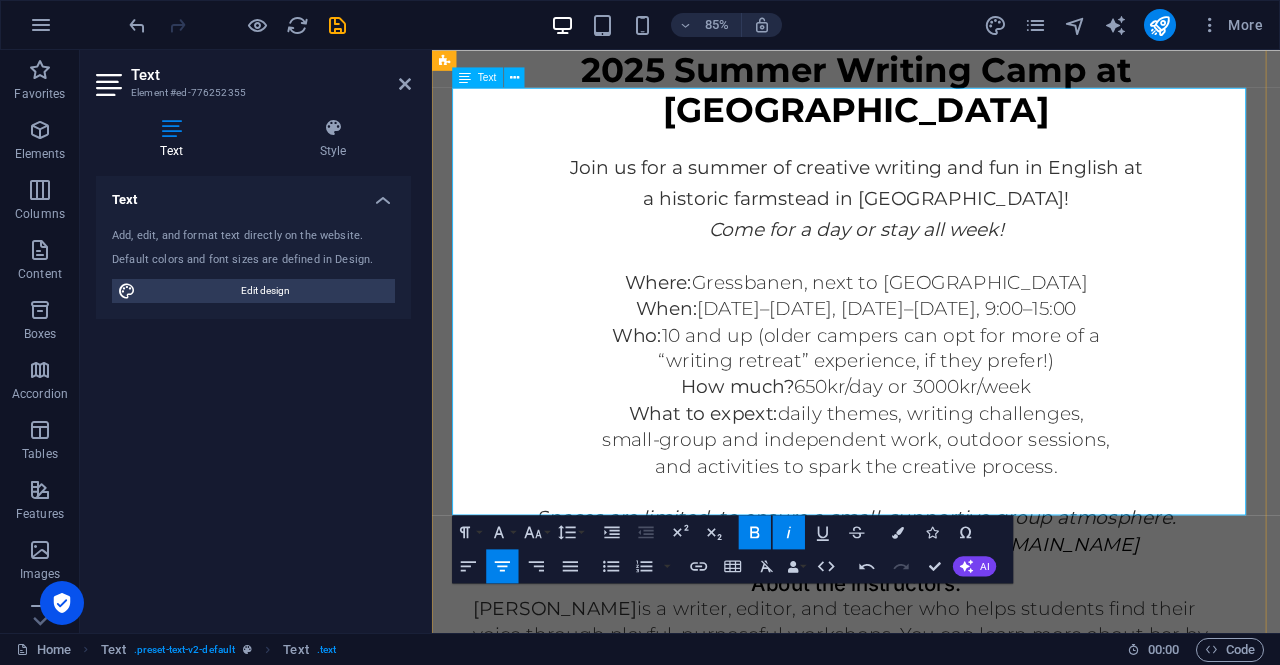 type 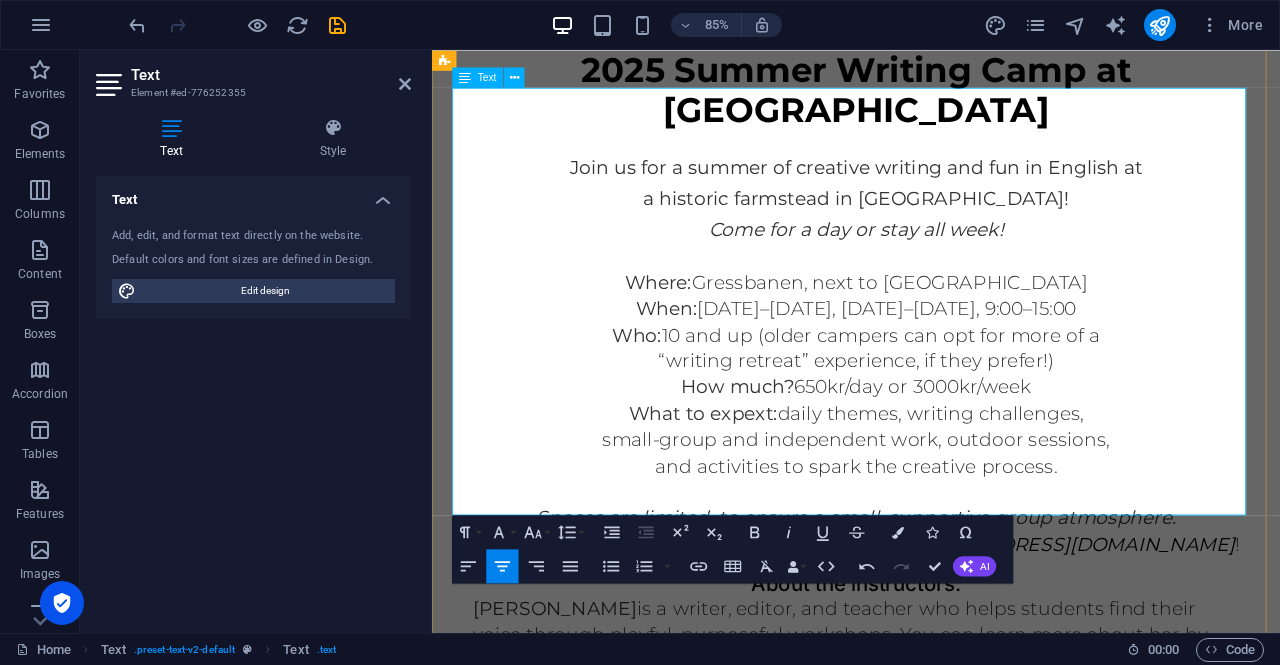 click on "To register, please email Nicole Gallicchio at" at bounding box center (726, 630) 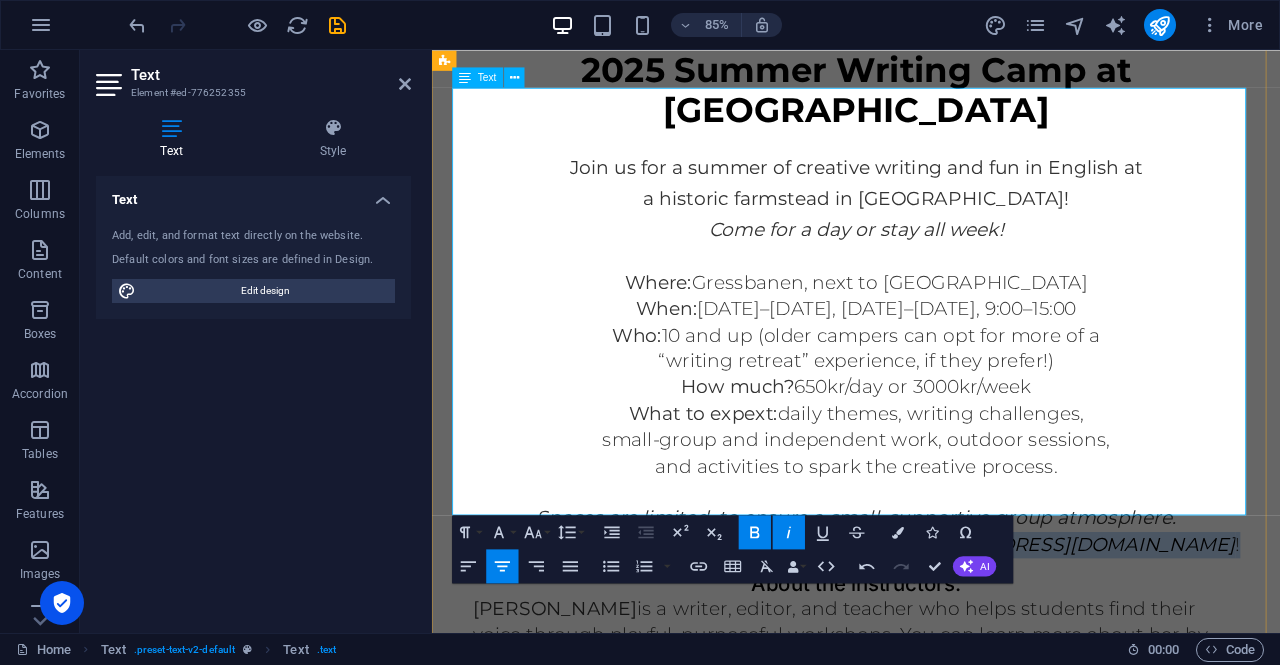 click on "To register, please email Nicole Gallicchio at" at bounding box center [726, 630] 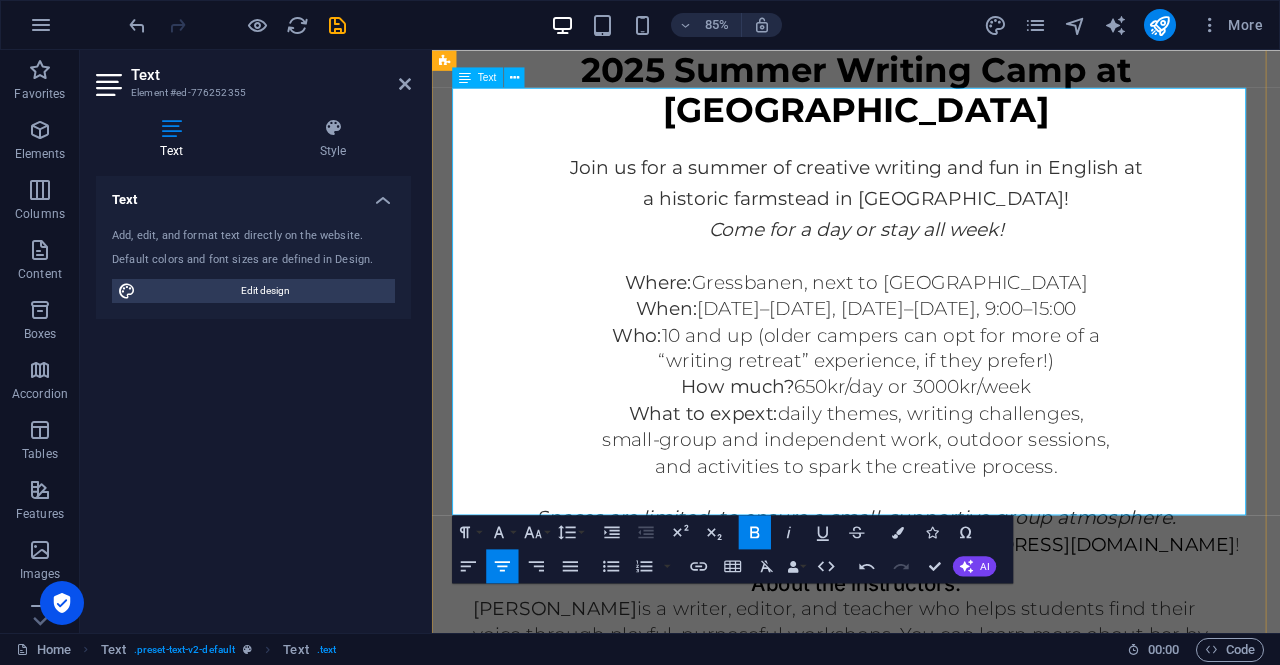 click on "Spaces are limited, to ensure a small, supportive group atmosphere." at bounding box center (931, 600) 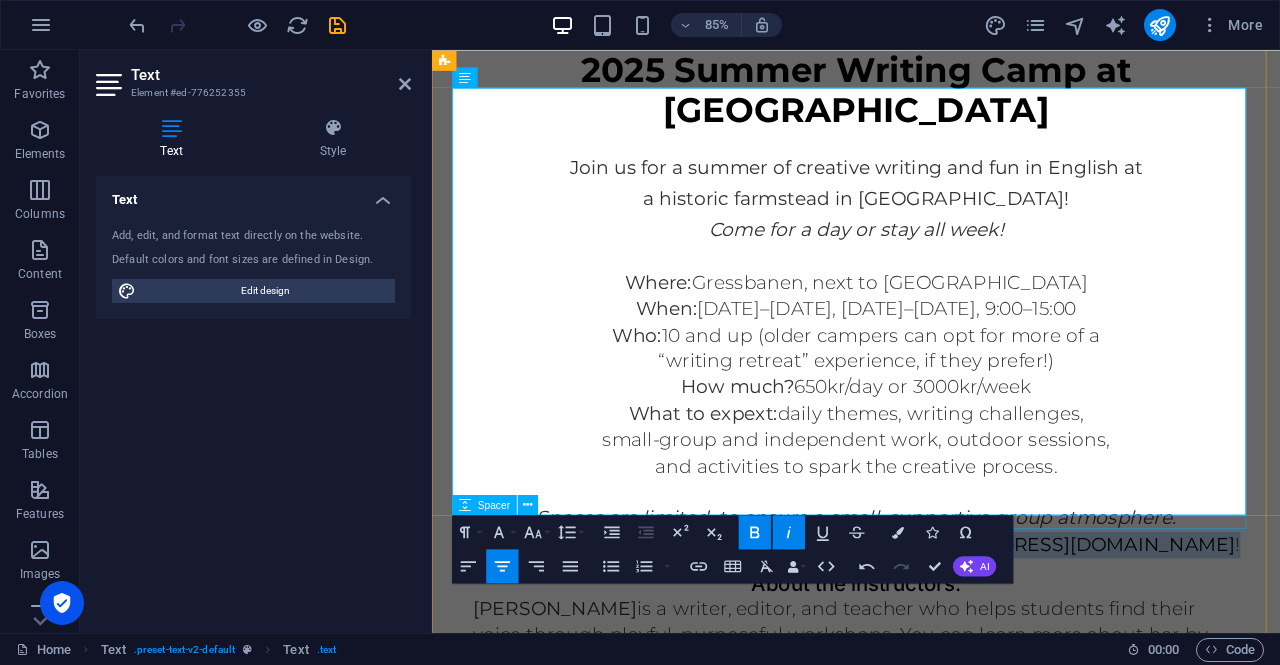 drag, startPoint x: 541, startPoint y: 584, endPoint x: 1319, endPoint y: 606, distance: 778.311 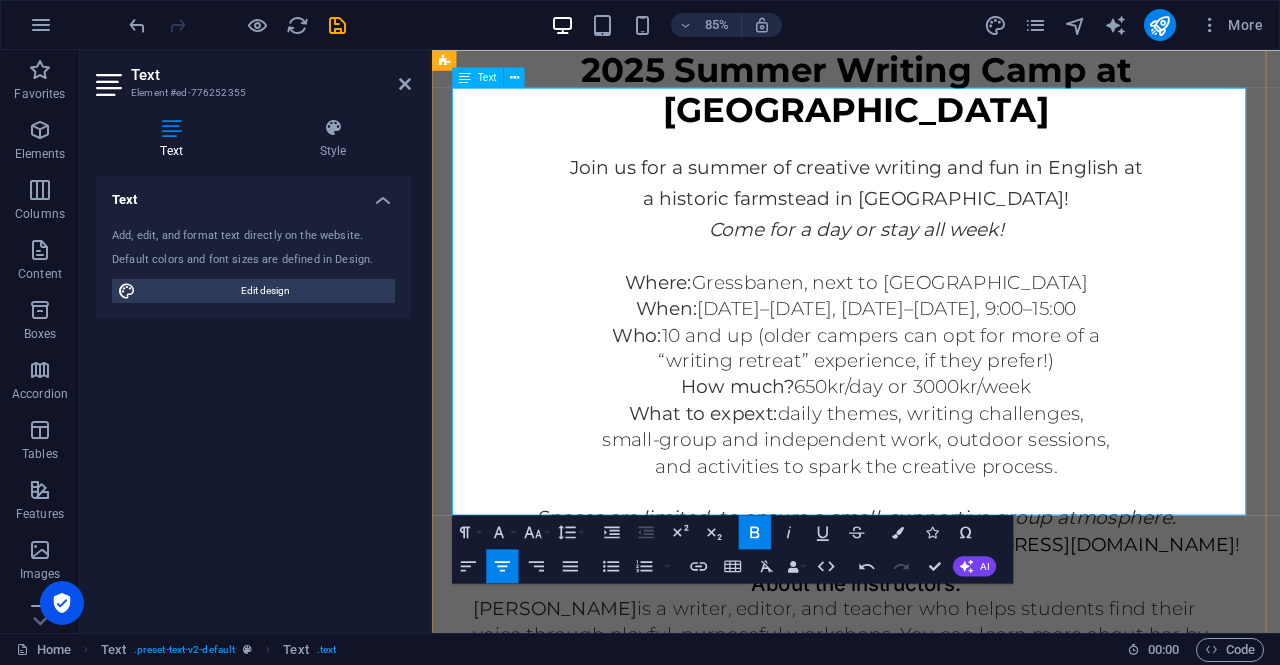 click on "and activities to spark the creative process." at bounding box center [931, 539] 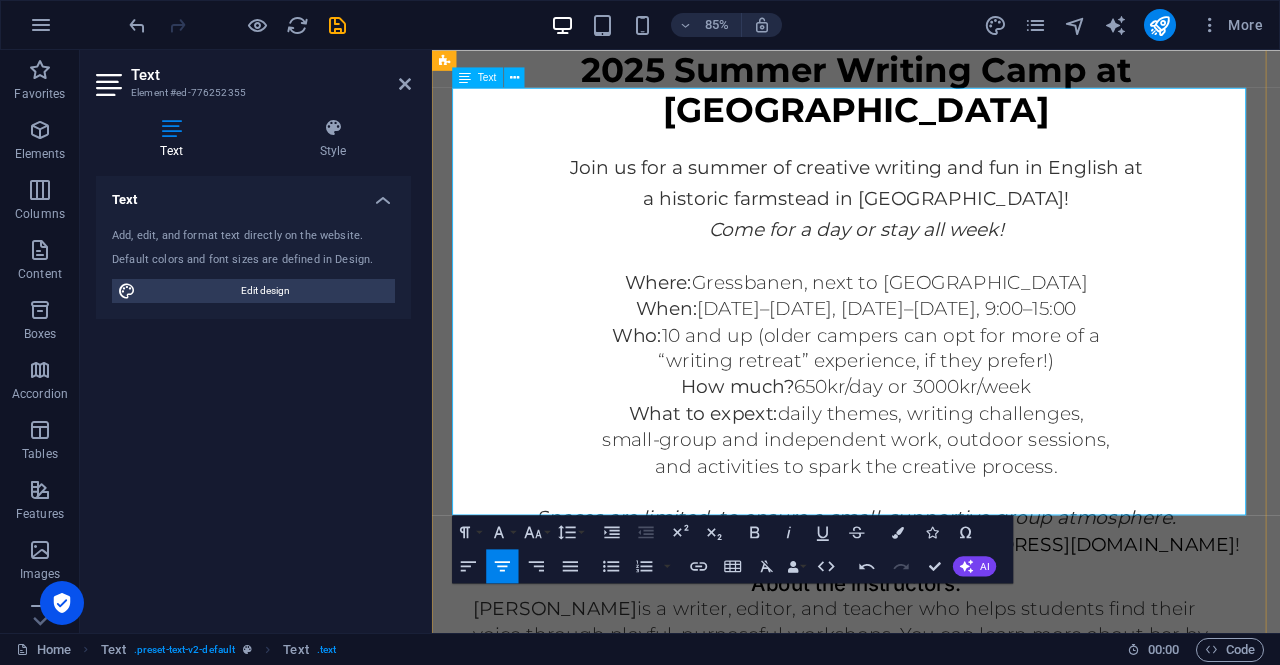 click on "Spaces are limited, to ensure a small, supportive group atmosphere." at bounding box center (931, 599) 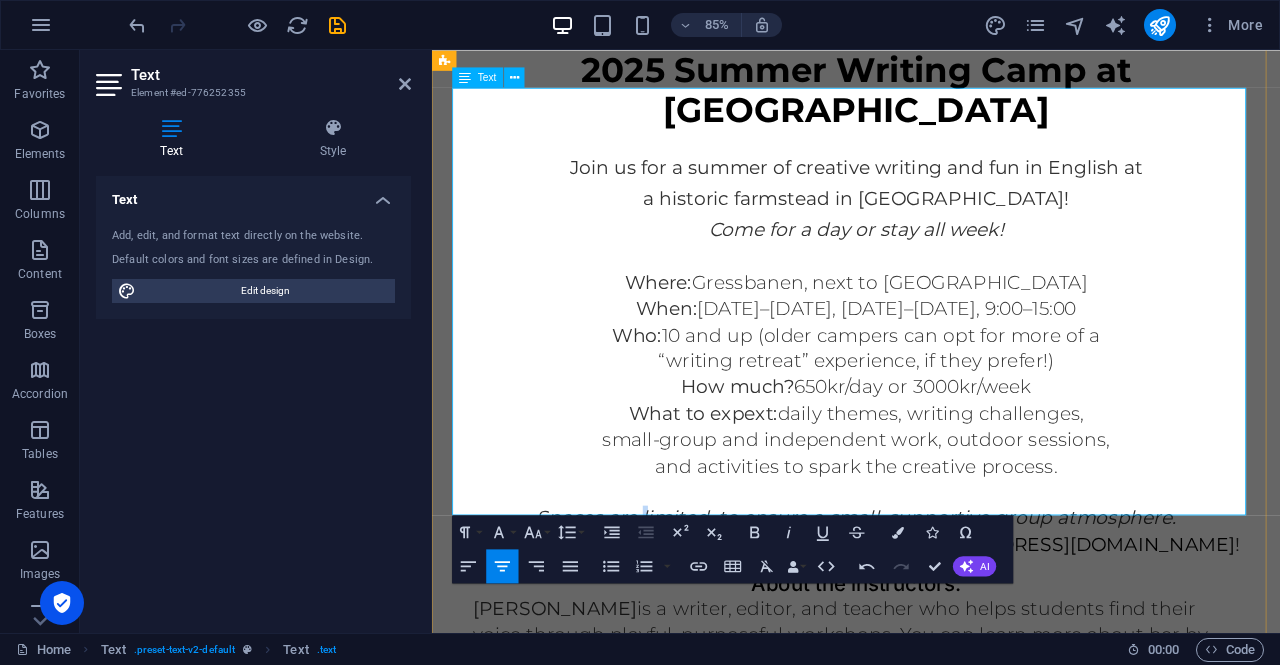 click on "Spaces are limited, to ensure a small, supportive group atmosphere." at bounding box center (931, 599) 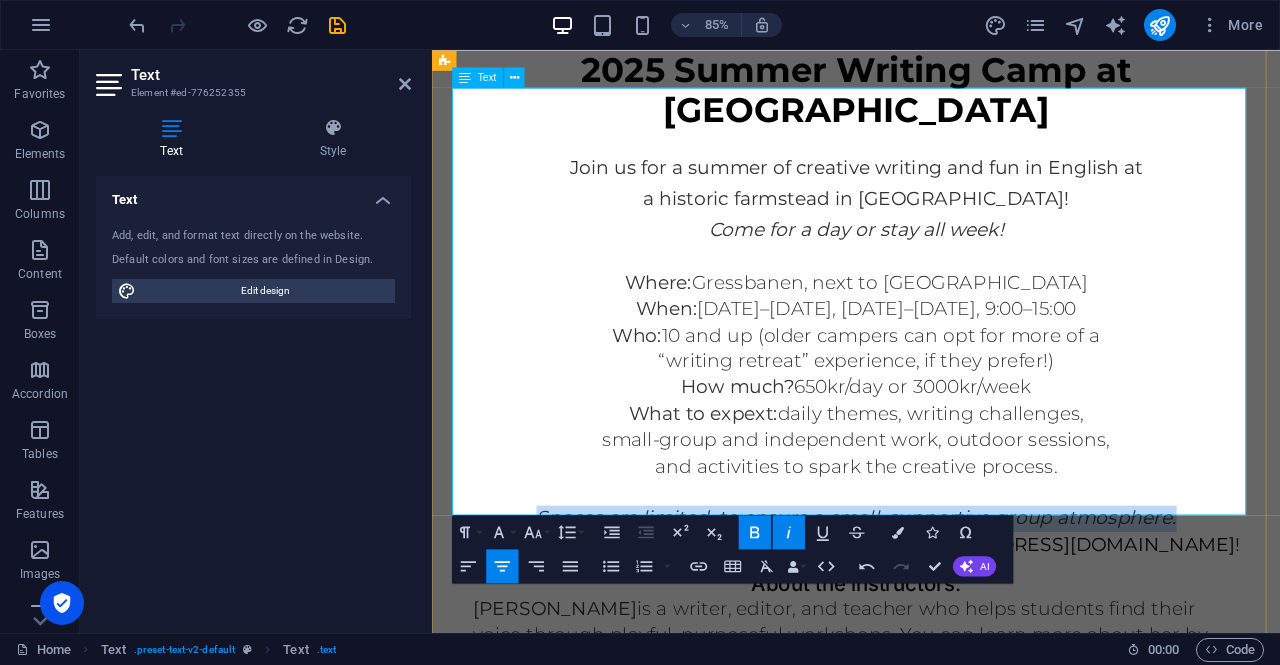 click on "Spaces are limited, to ensure a small, supportive group atmosphere." at bounding box center [931, 599] 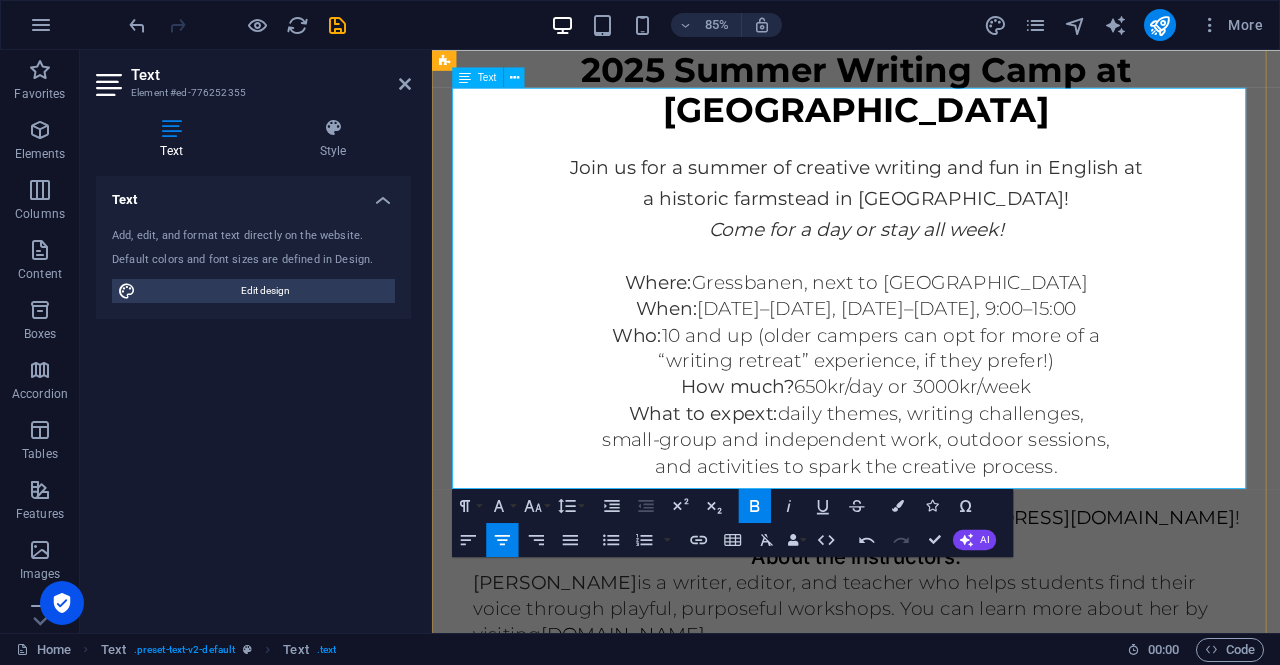 click on "To register, please email Nicole Gallicchio at  ncgallicchio@gmail.com !" at bounding box center [931, 600] 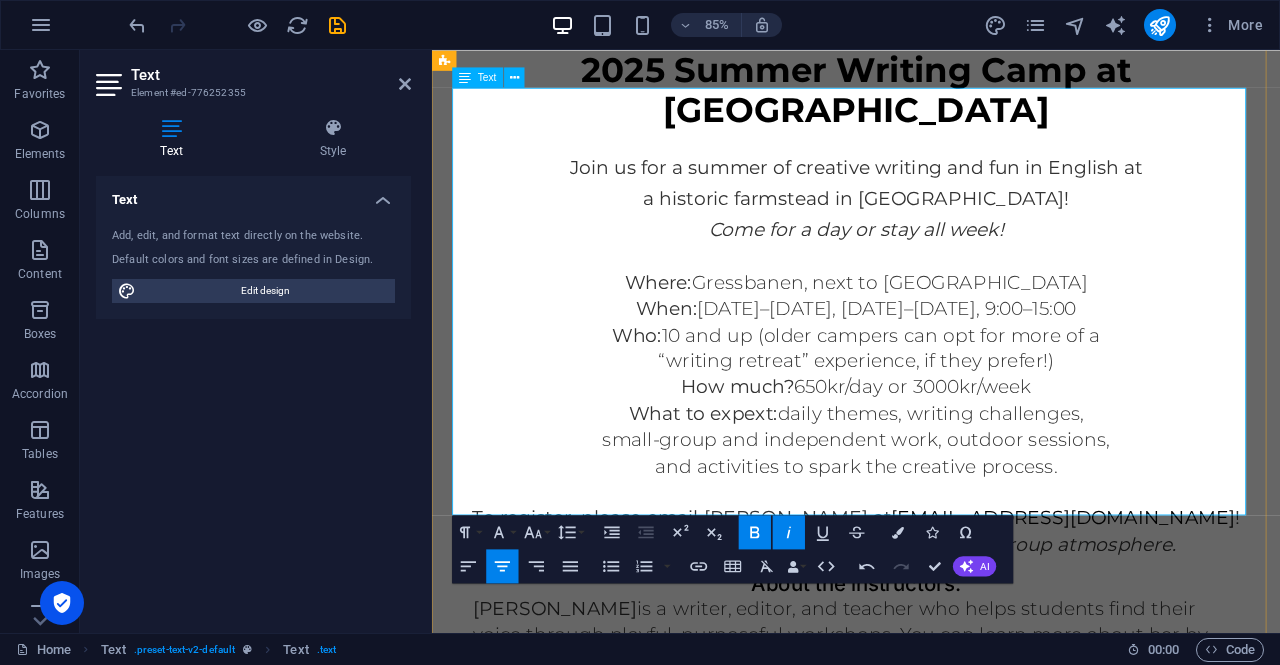 click on "Spaces are limited, to ensure a small, supportive group atmosphere." at bounding box center (931, 630) 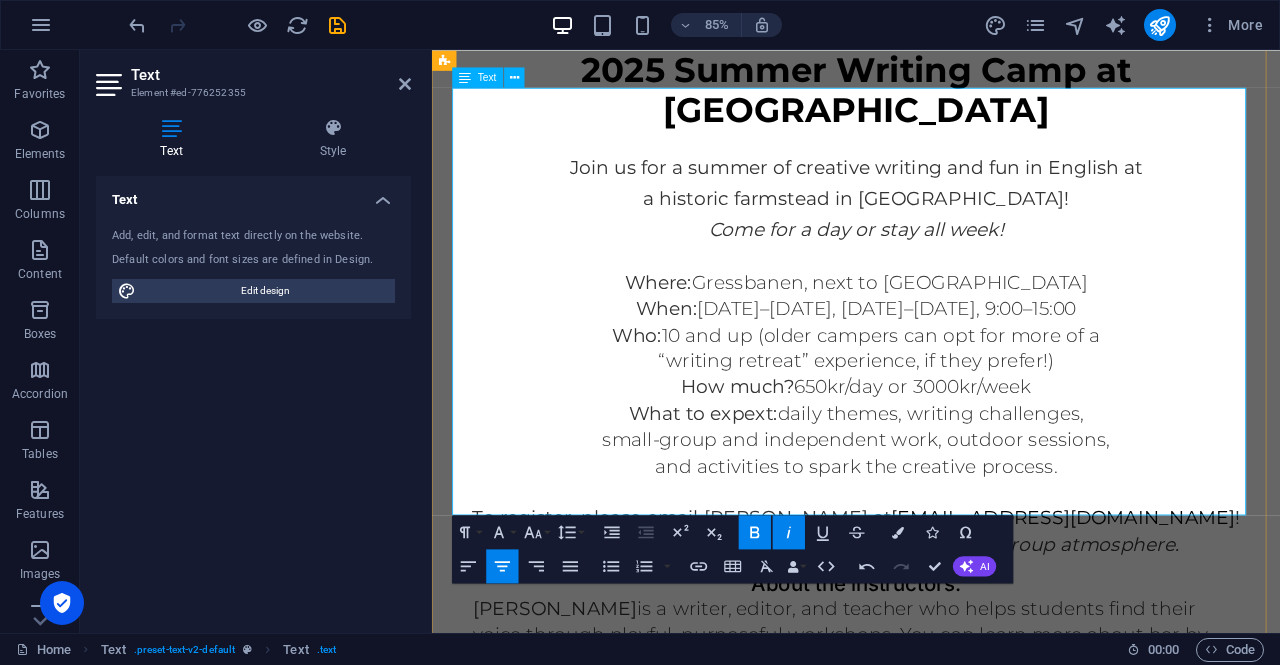 click on "( Spaces are limited, to ensure a small, supportive group atmosphere." at bounding box center [931, 631] 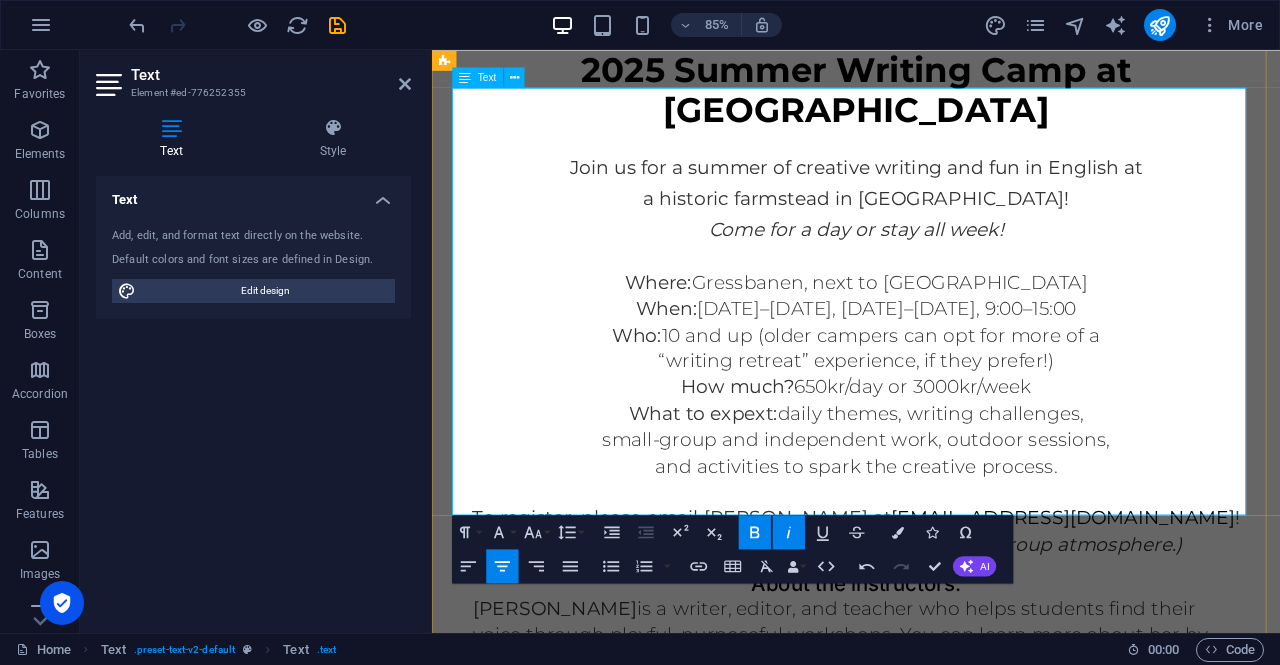 click on "small-group and independent work, outdoor sessions," at bounding box center [931, 508] 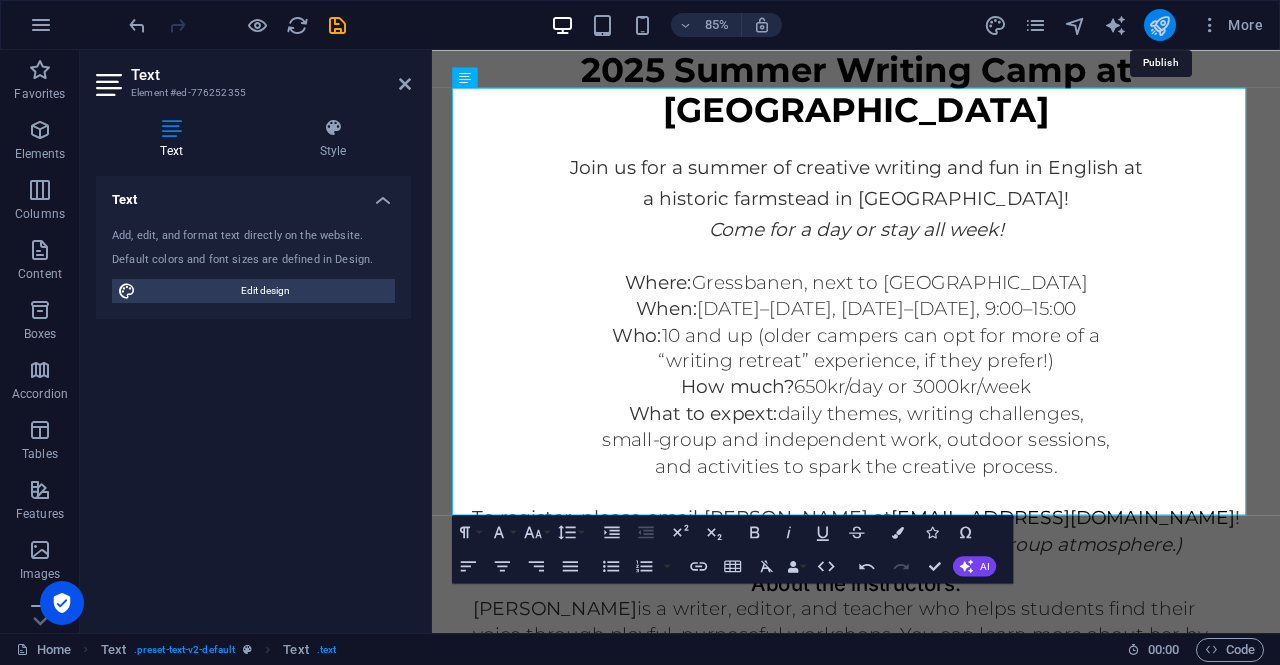 click at bounding box center (1159, 25) 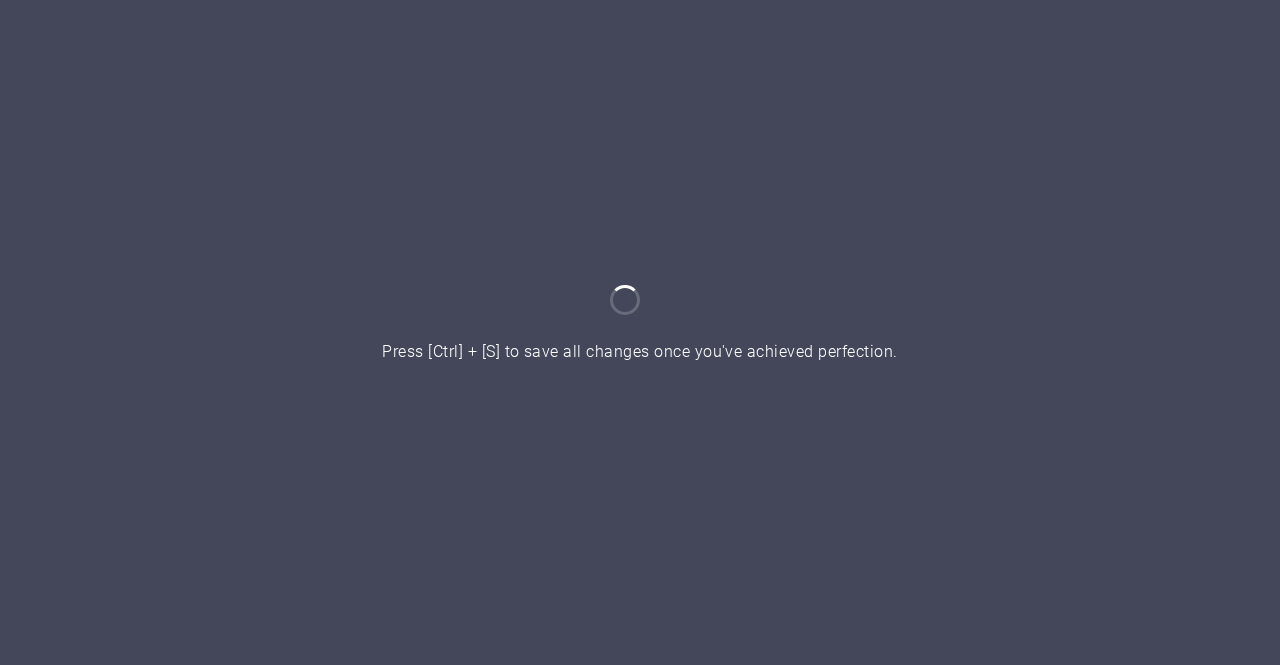 scroll, scrollTop: 0, scrollLeft: 0, axis: both 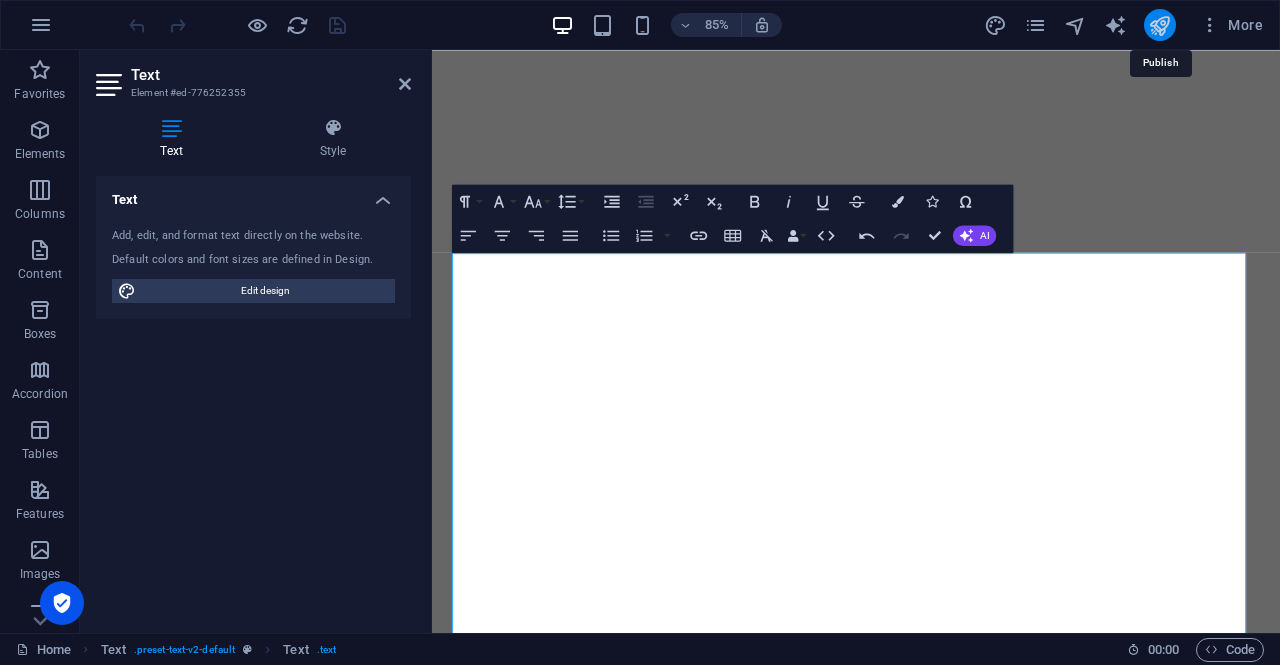 click at bounding box center [1159, 25] 